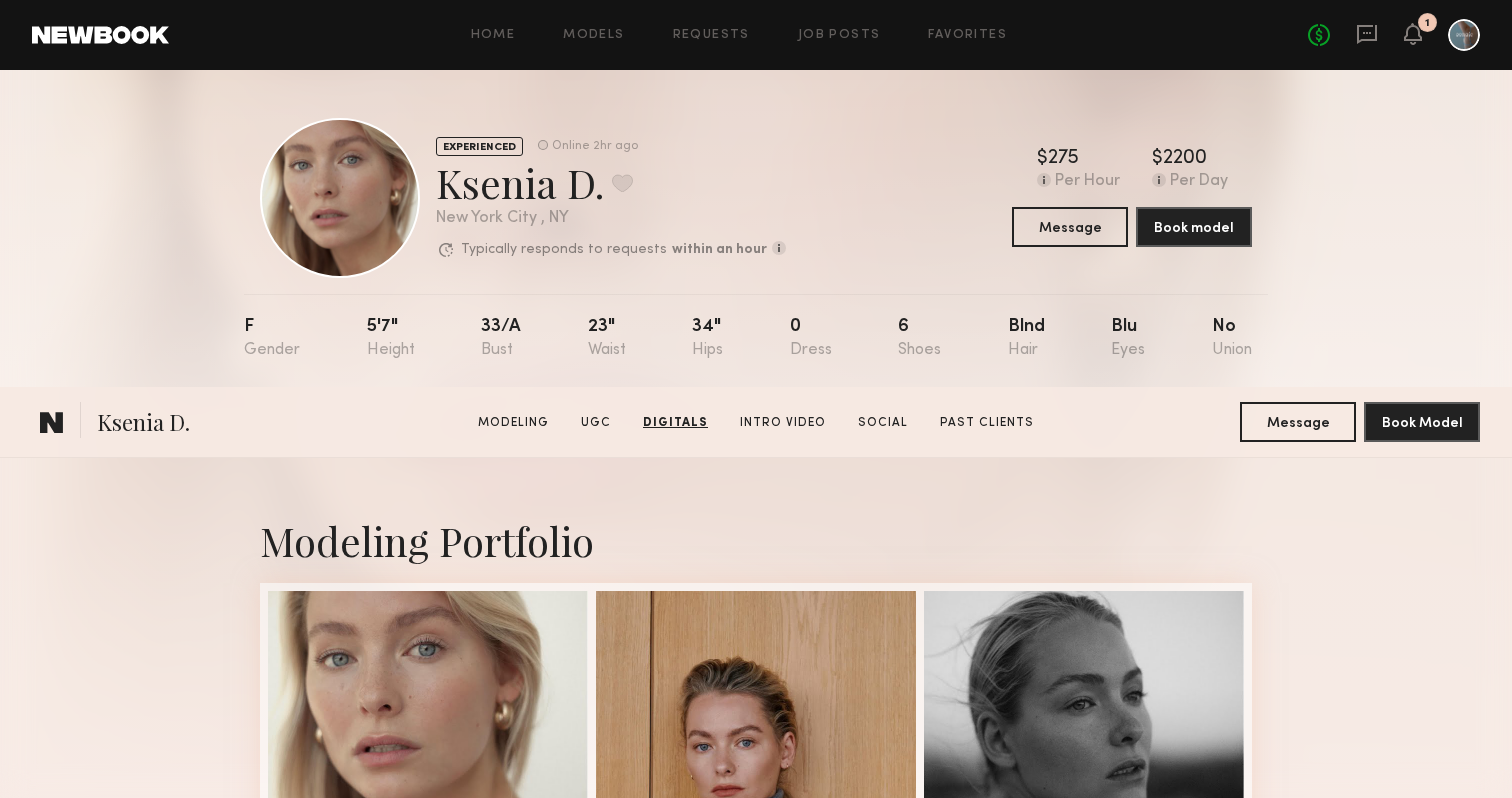 scroll, scrollTop: 2617, scrollLeft: 0, axis: vertical 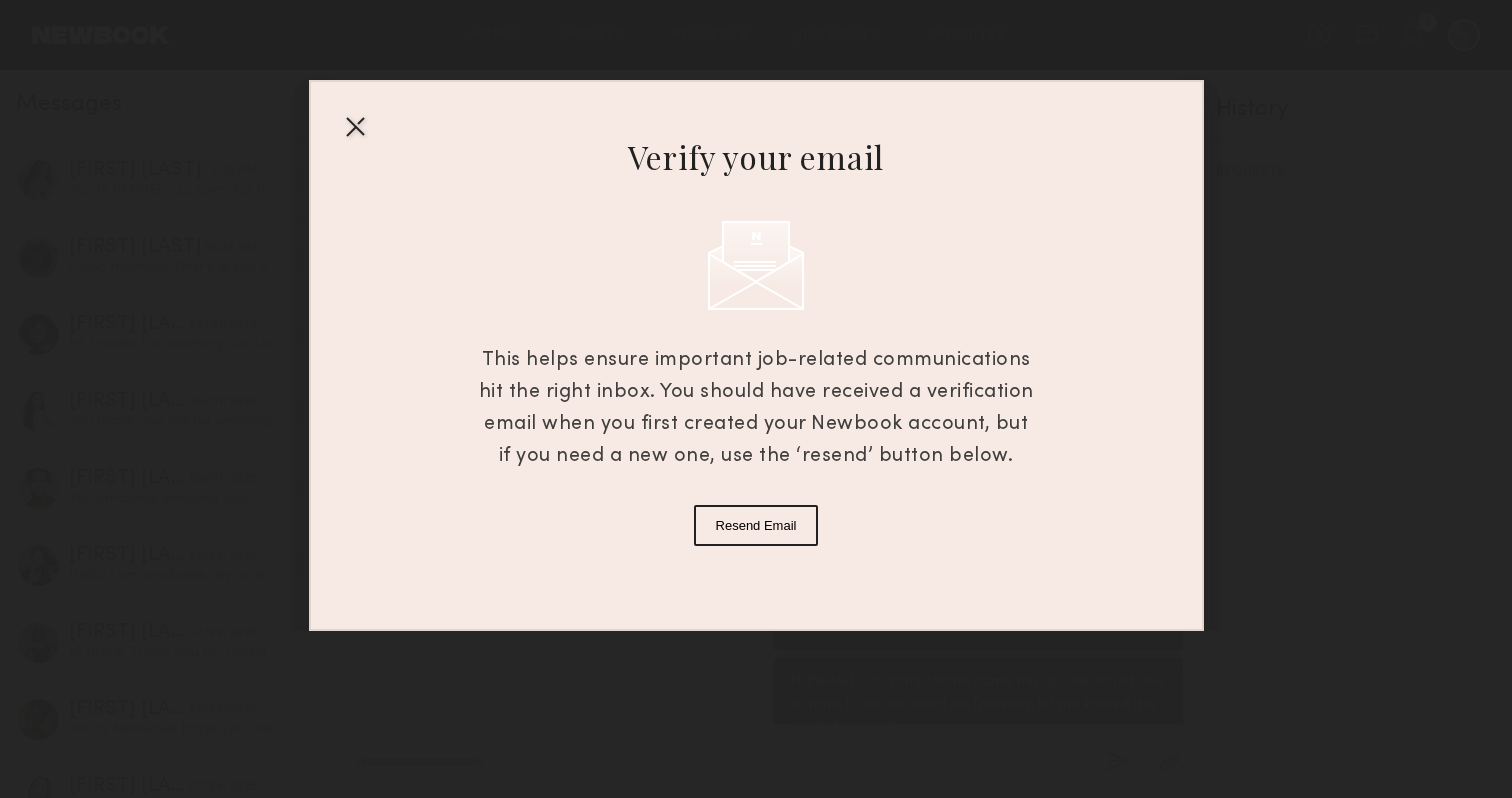 click at bounding box center (355, 126) 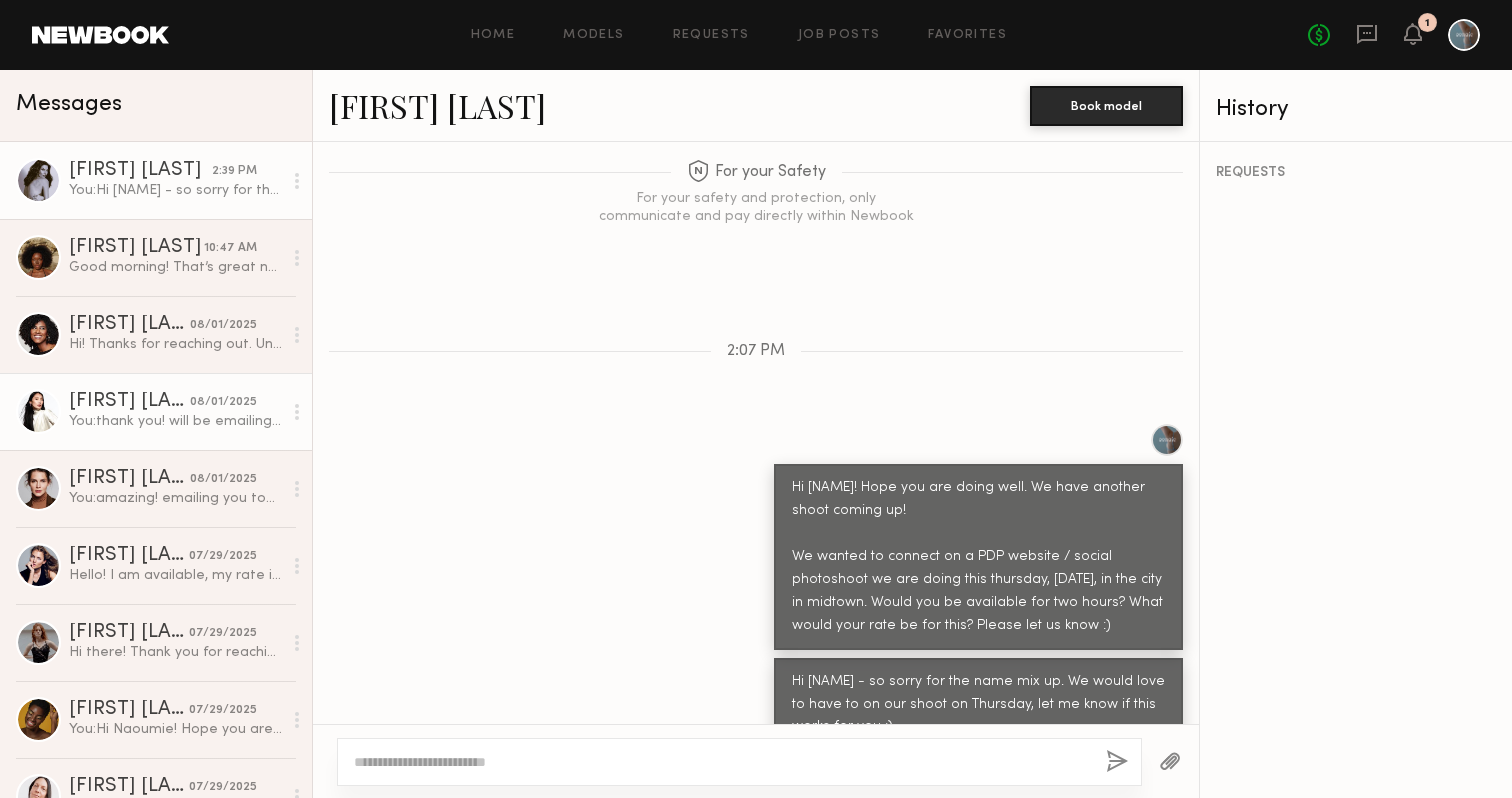 click on "[FIRST] [LAST]" 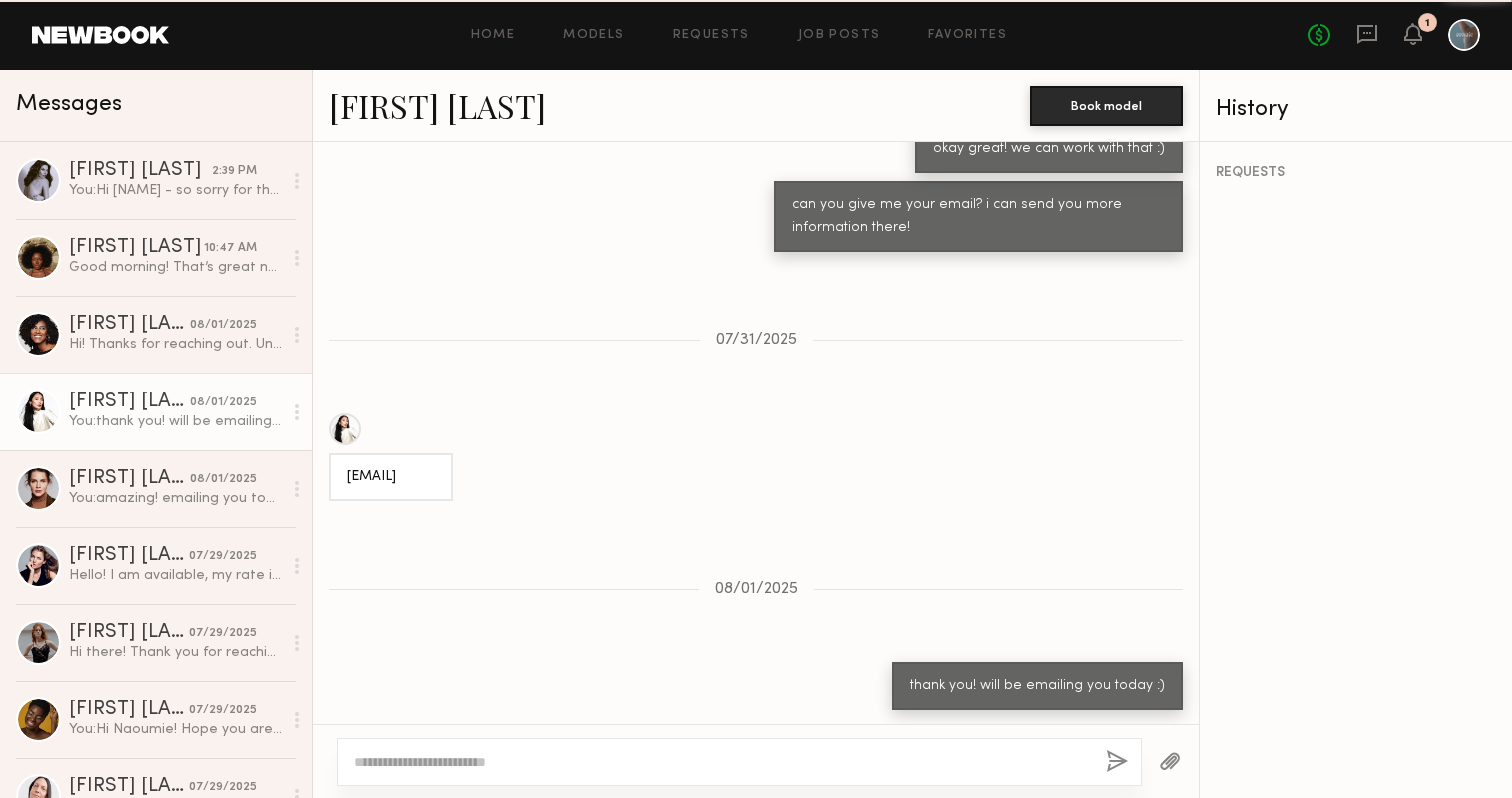 scroll, scrollTop: 1509, scrollLeft: 0, axis: vertical 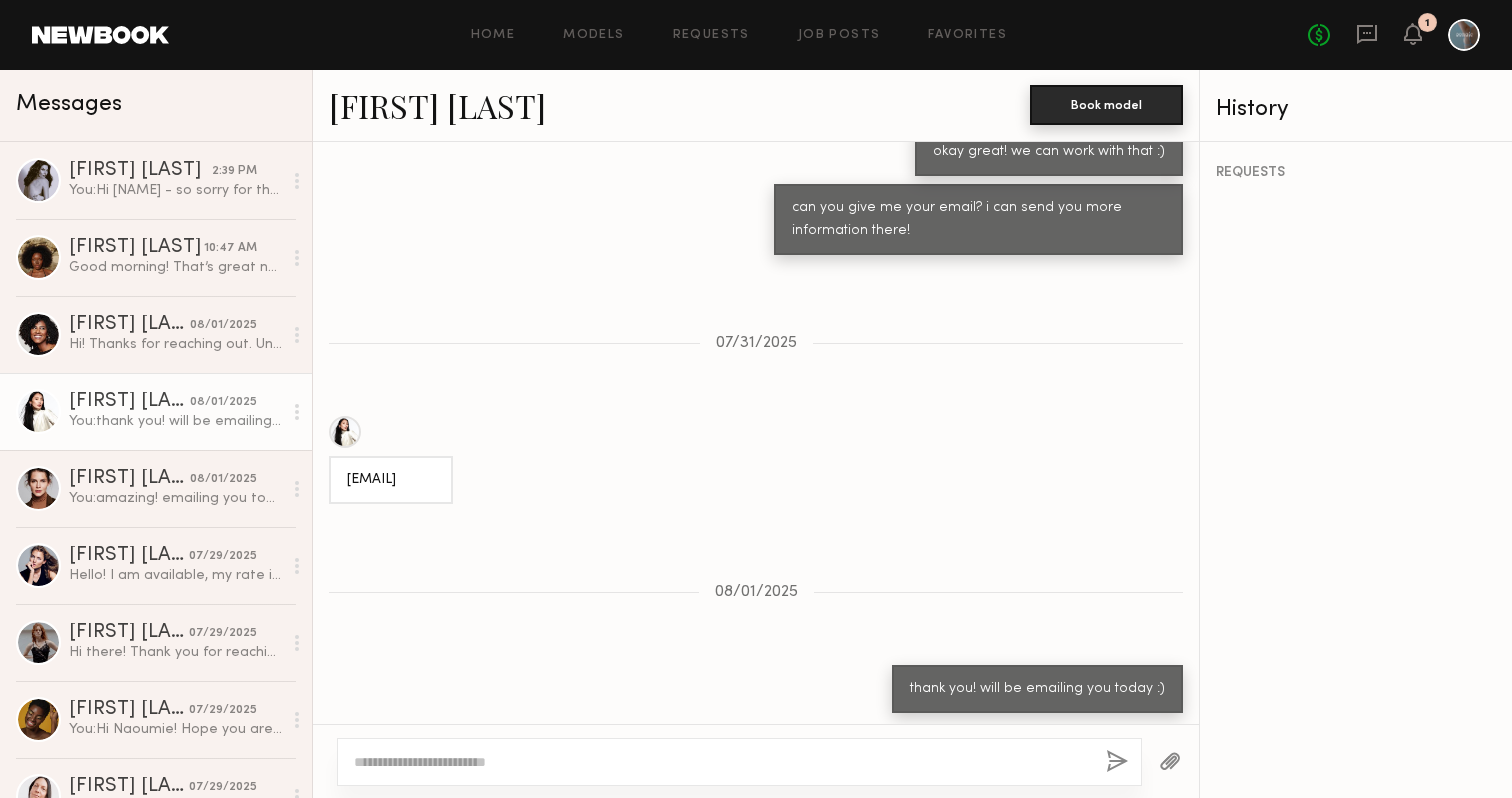 click on "Book model" 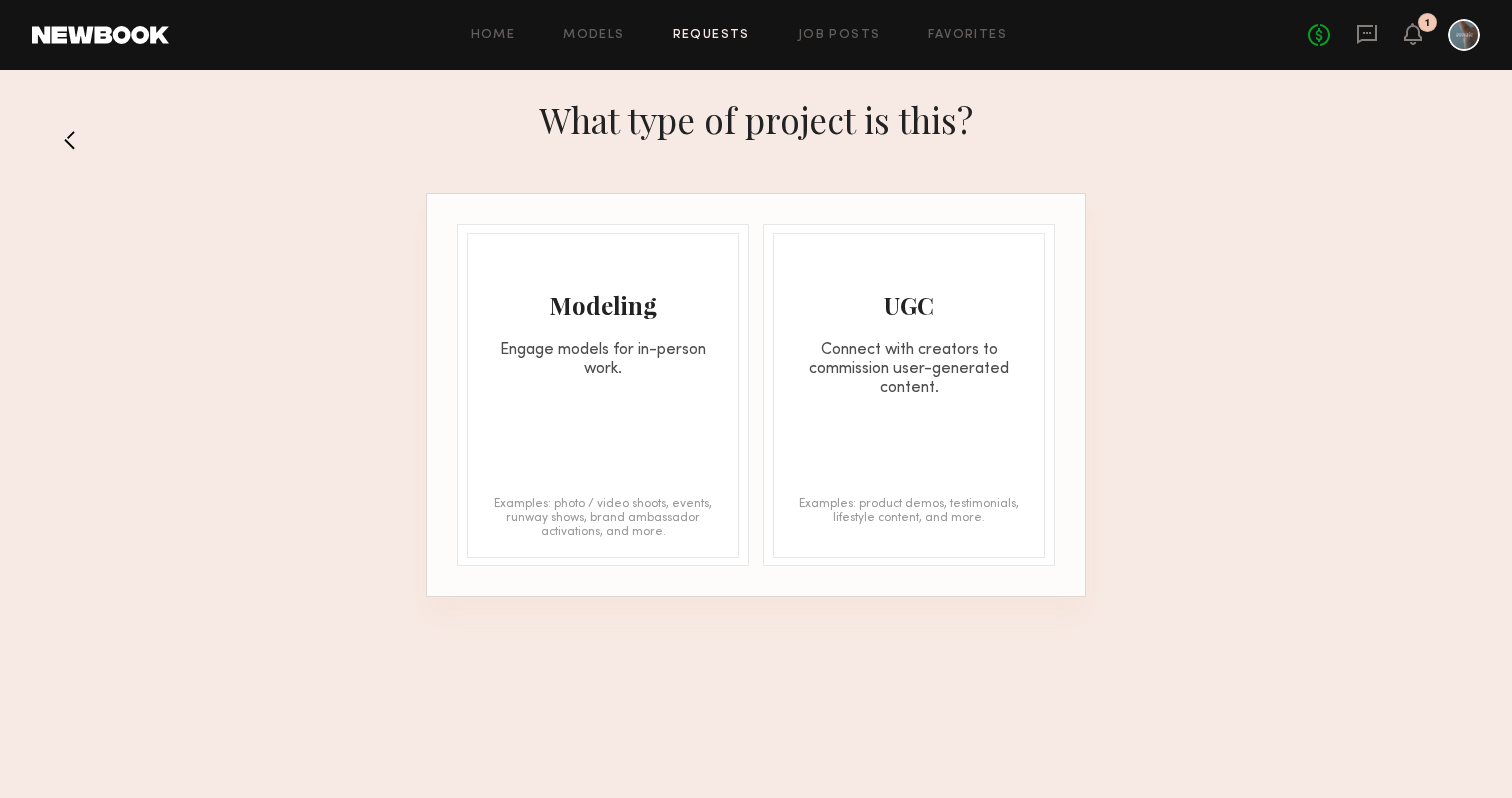 click on "Engage models for in-person work." 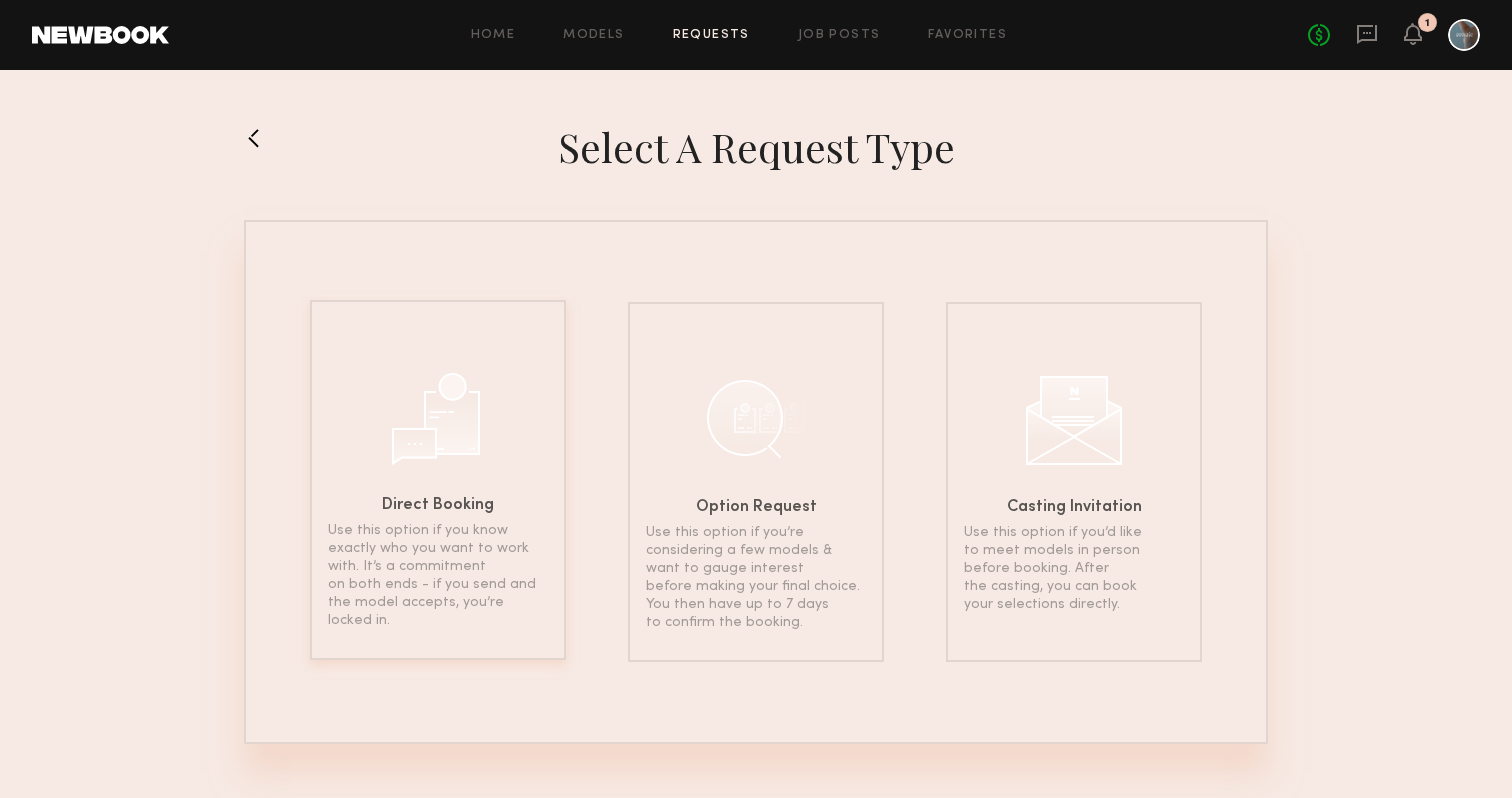click 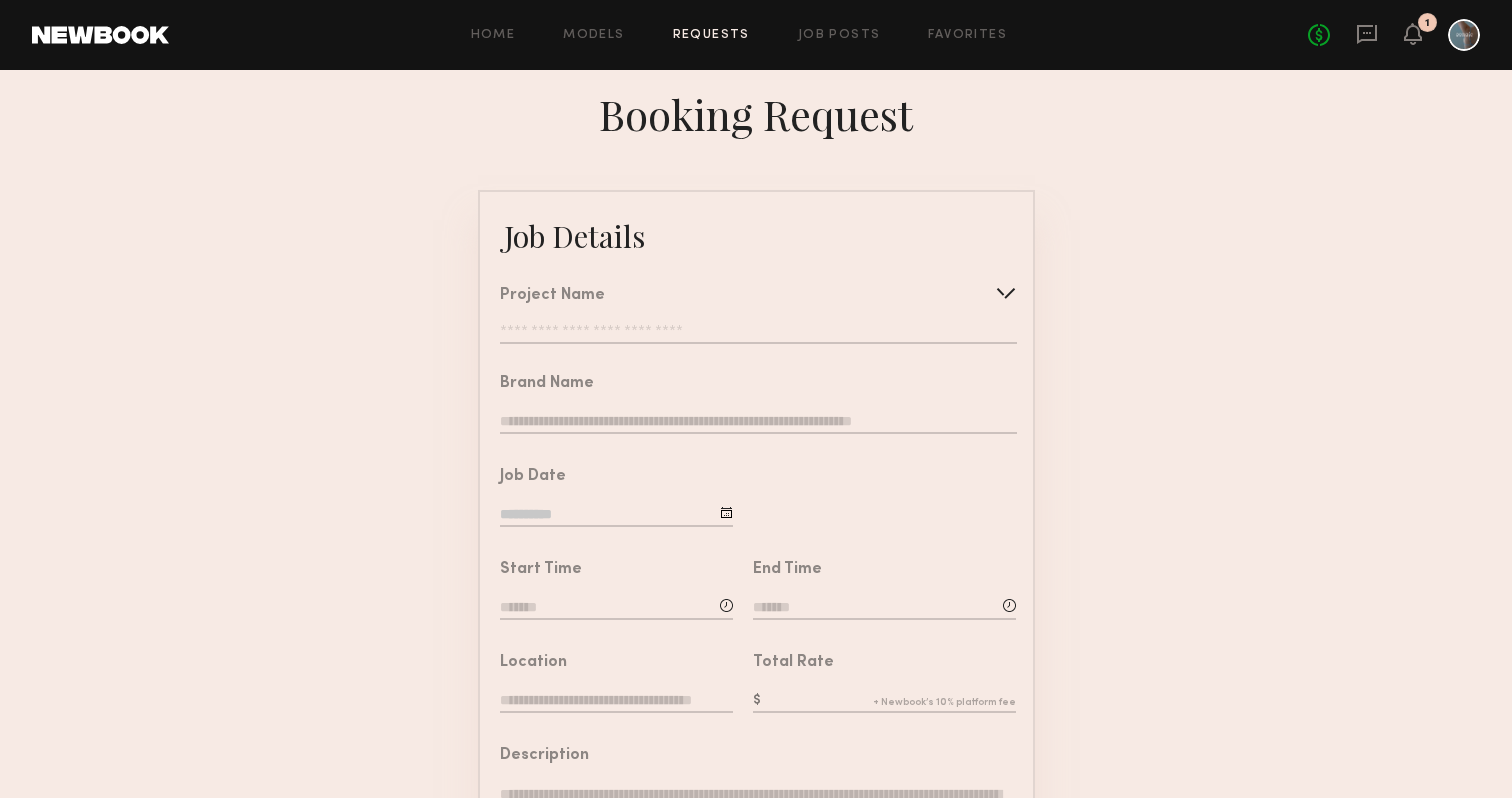 click 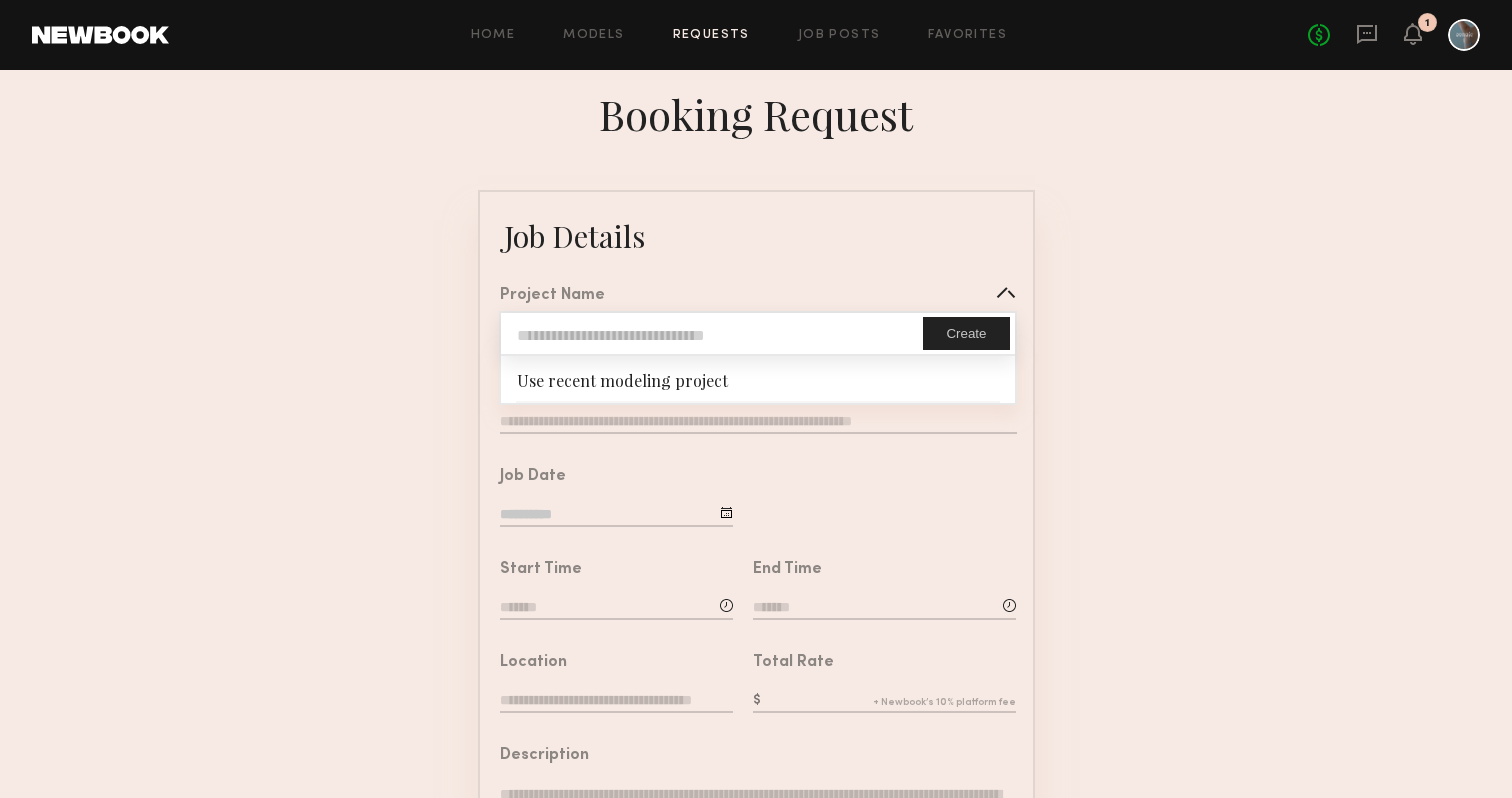 click 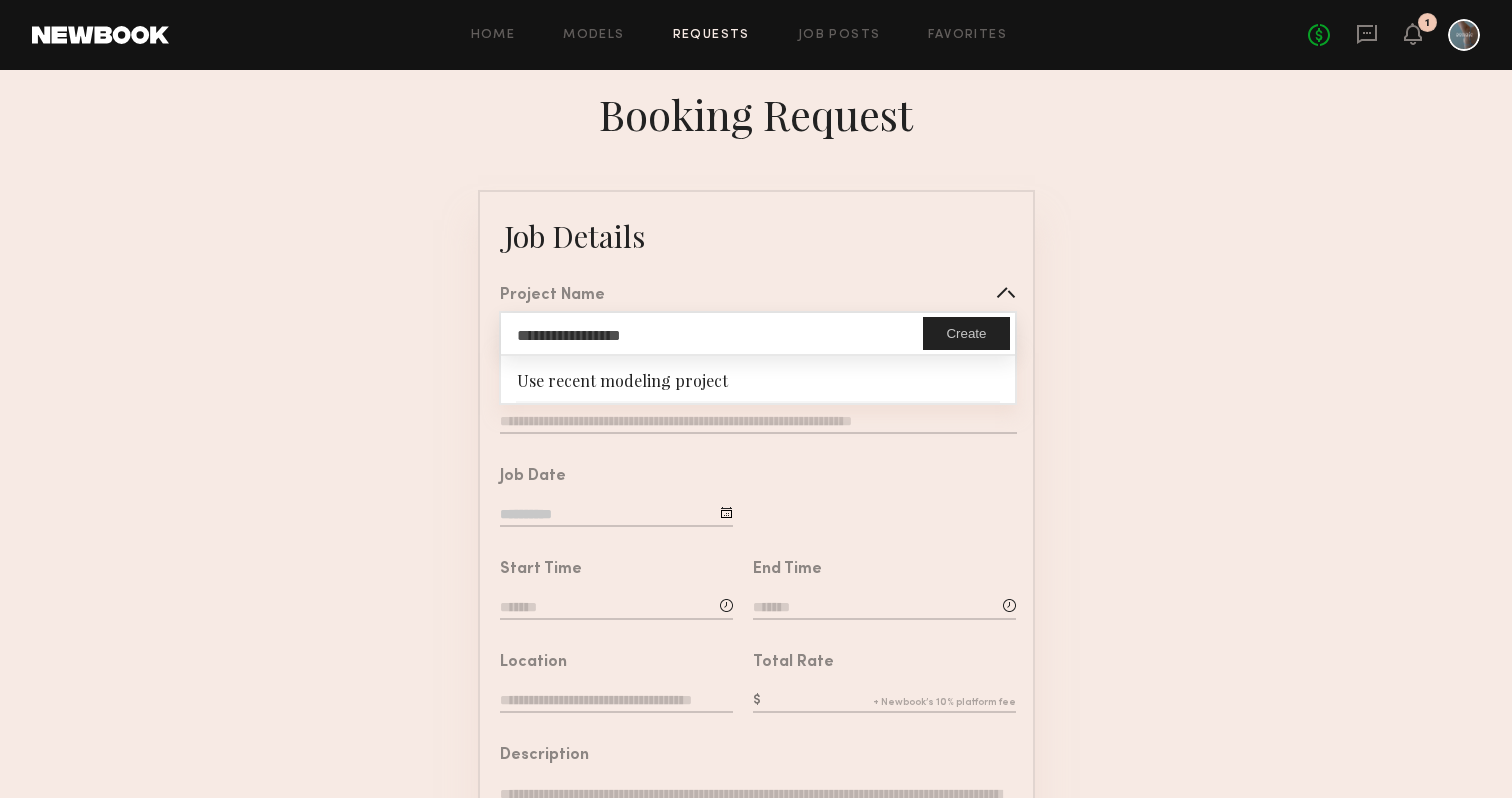 type on "**********" 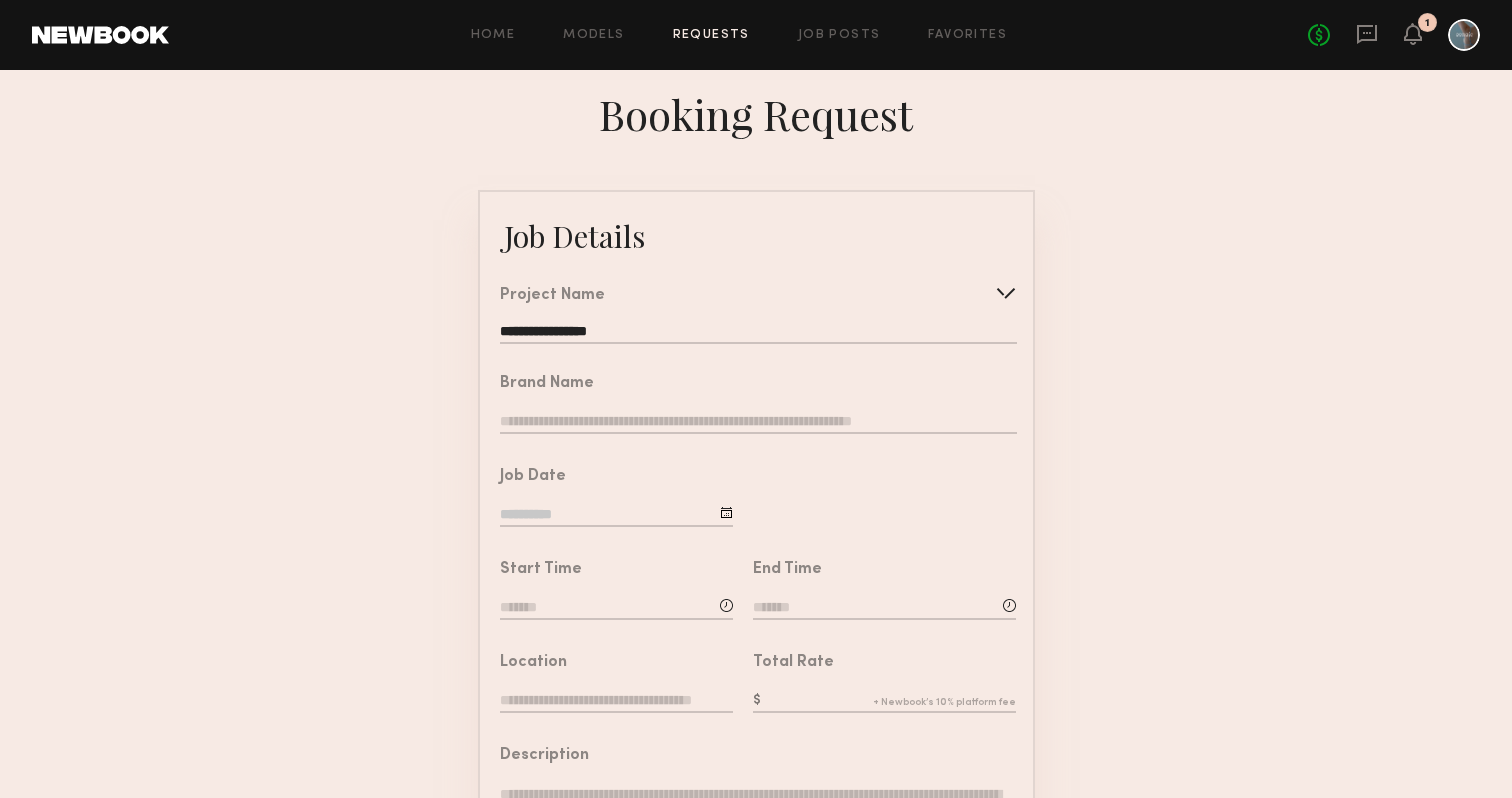 click 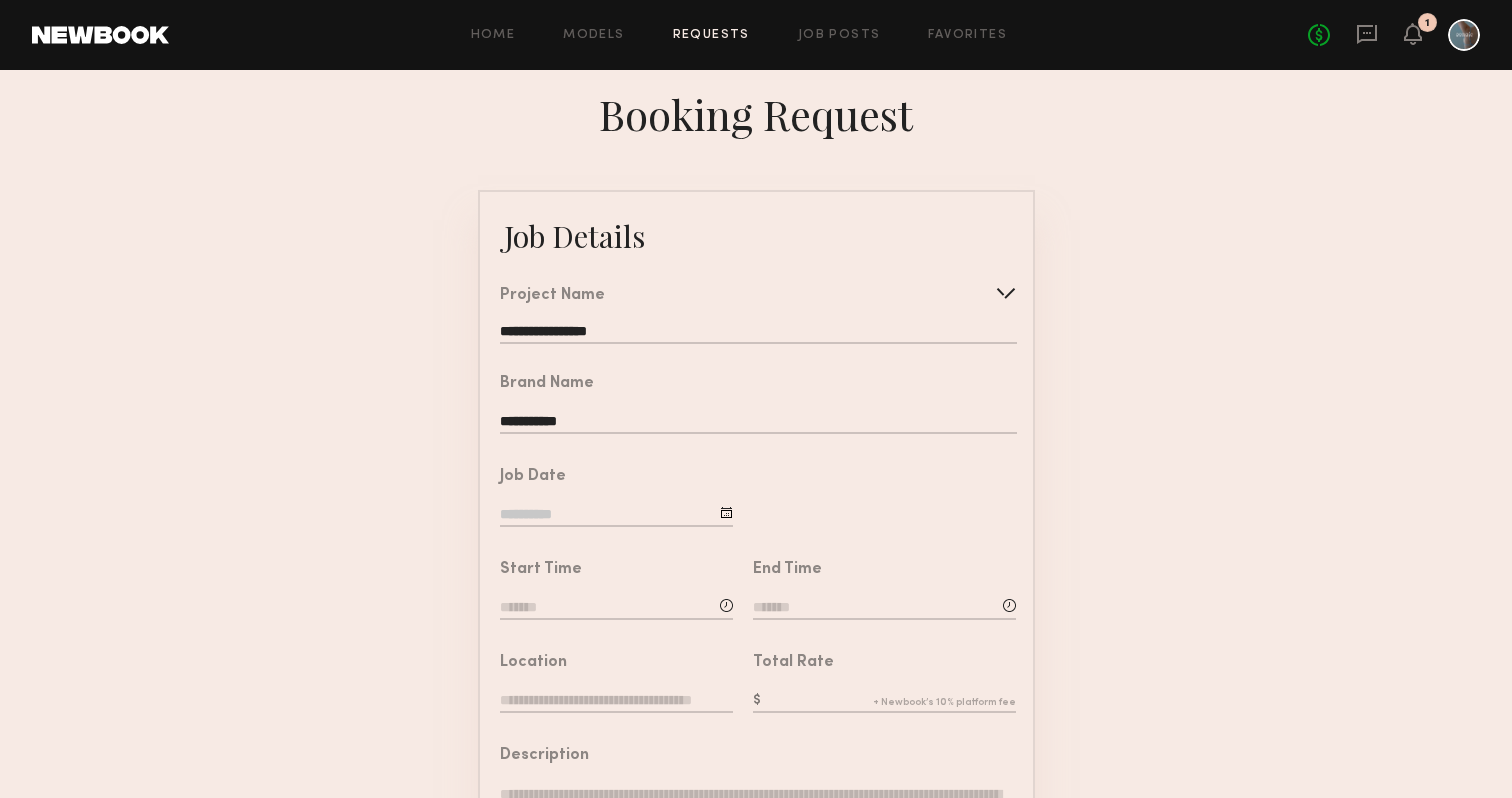 type on "**********" 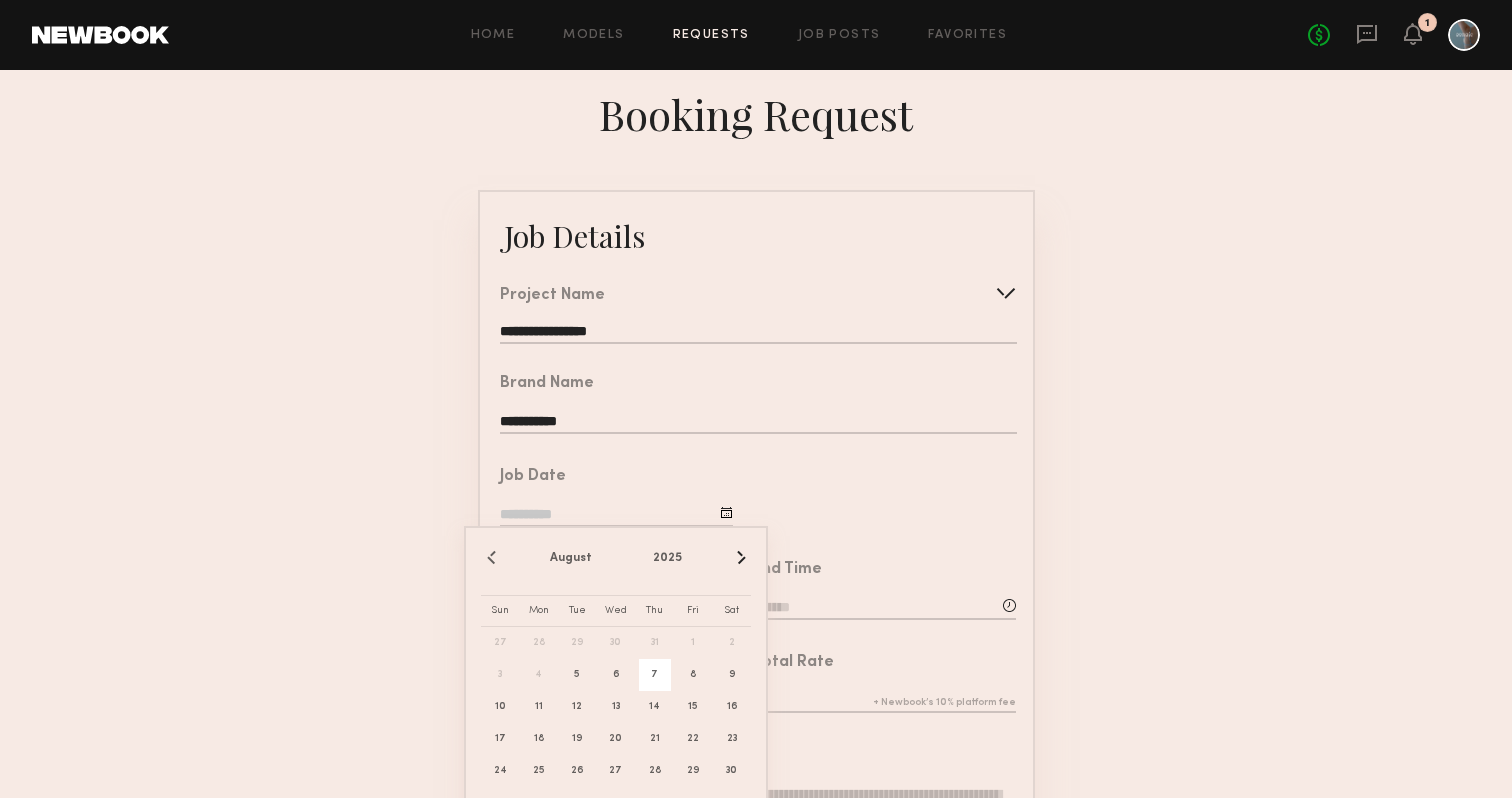 click on "7" 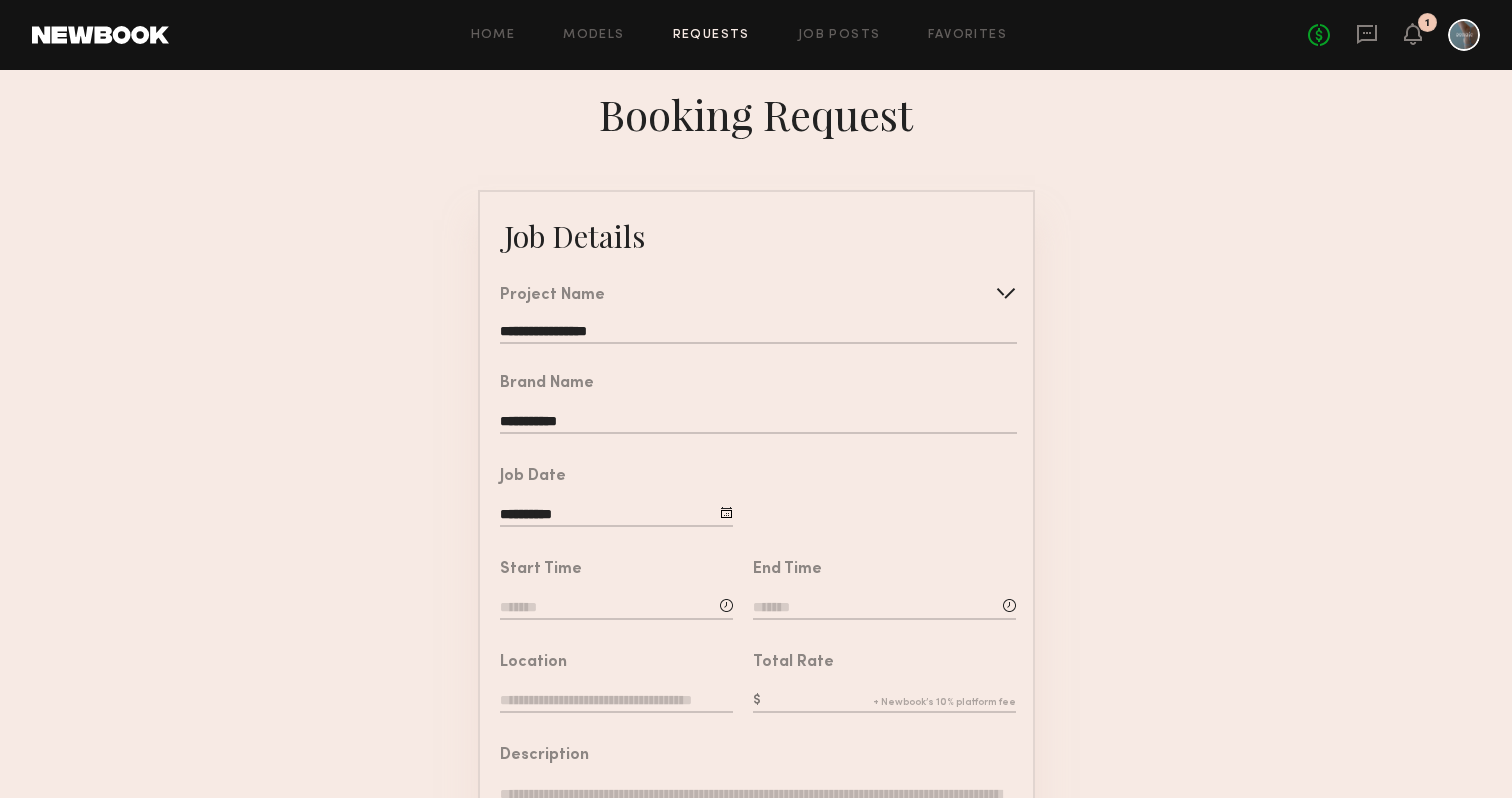 scroll, scrollTop: 58, scrollLeft: 0, axis: vertical 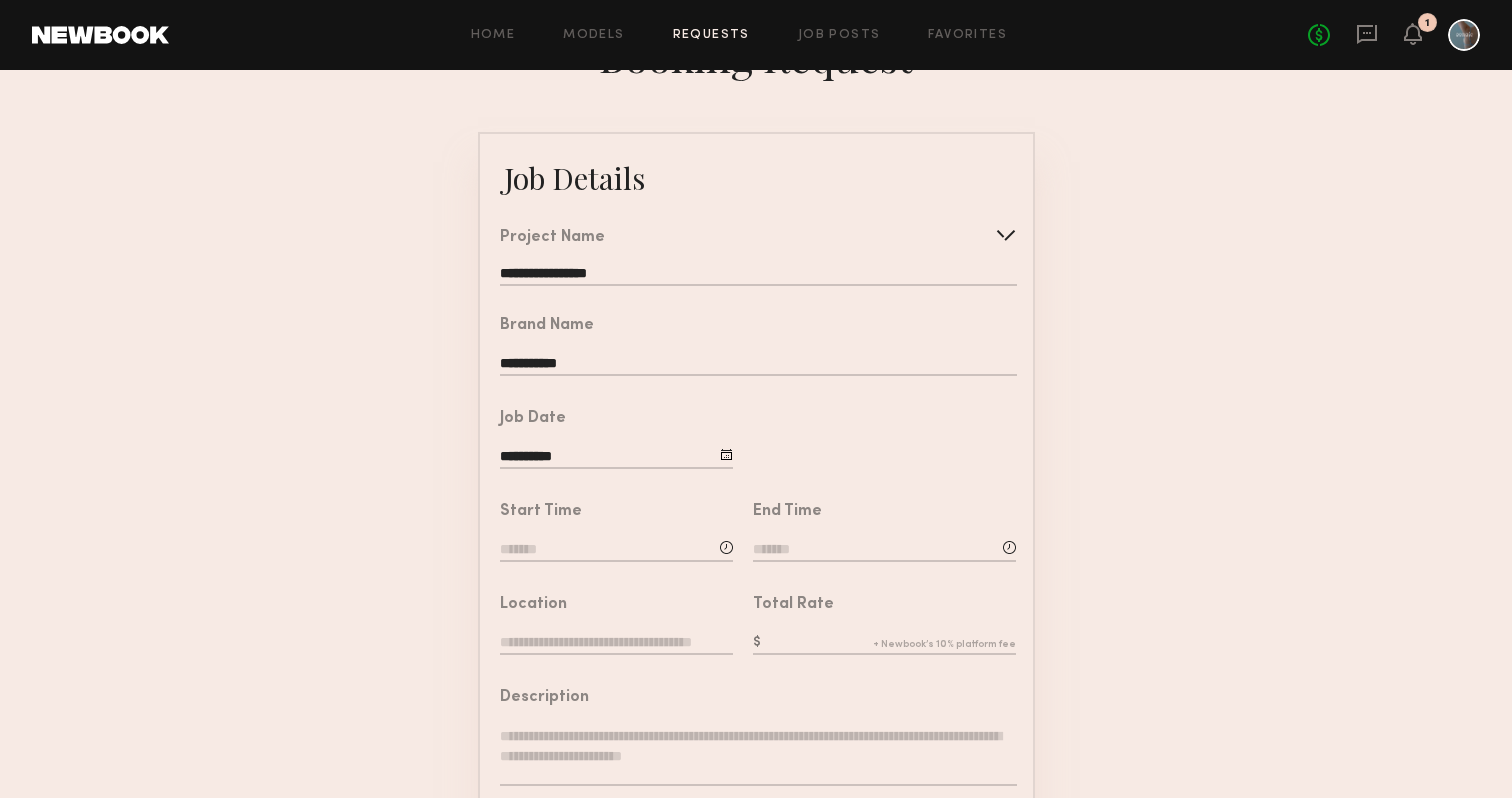 click 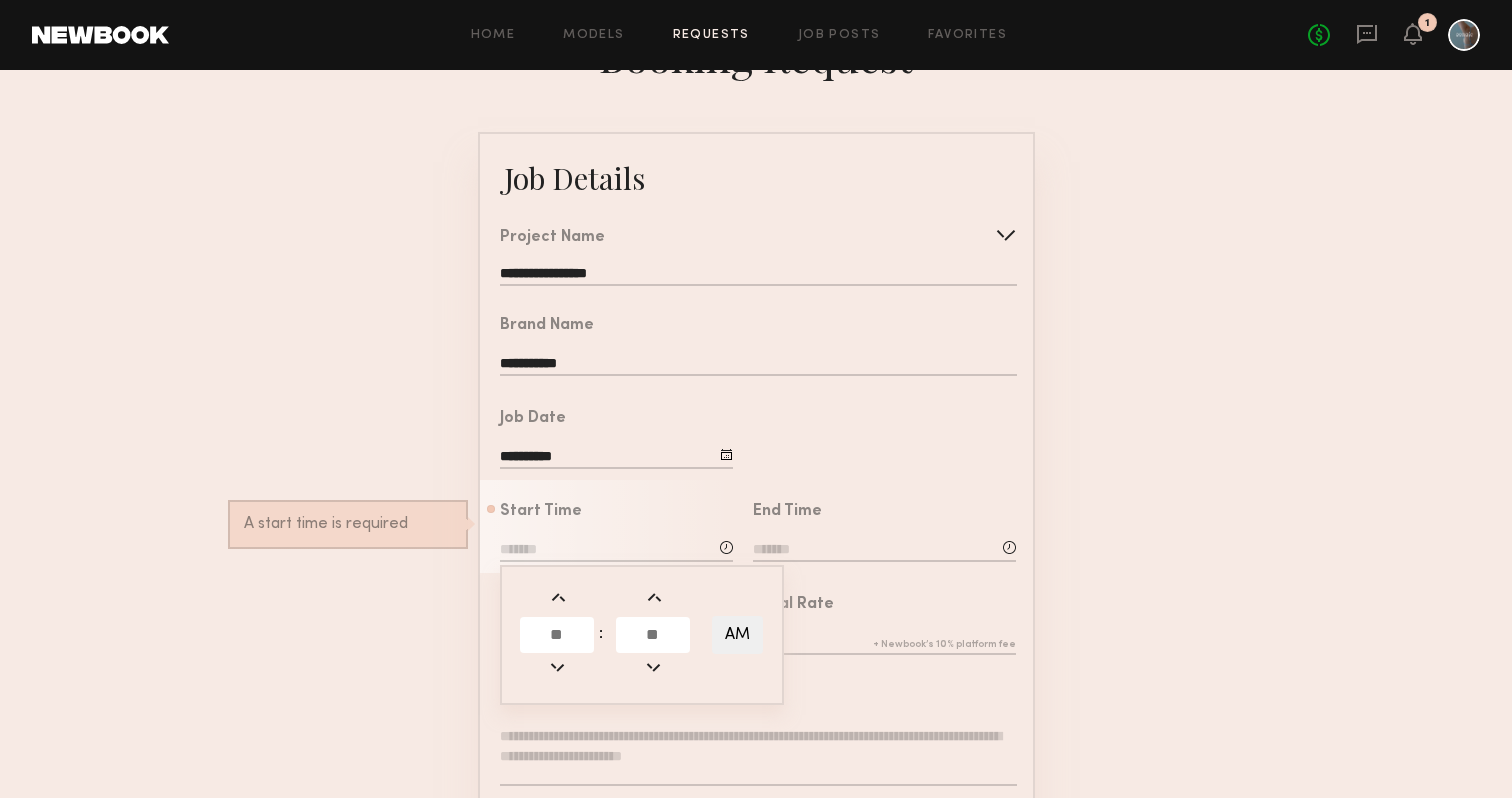 click 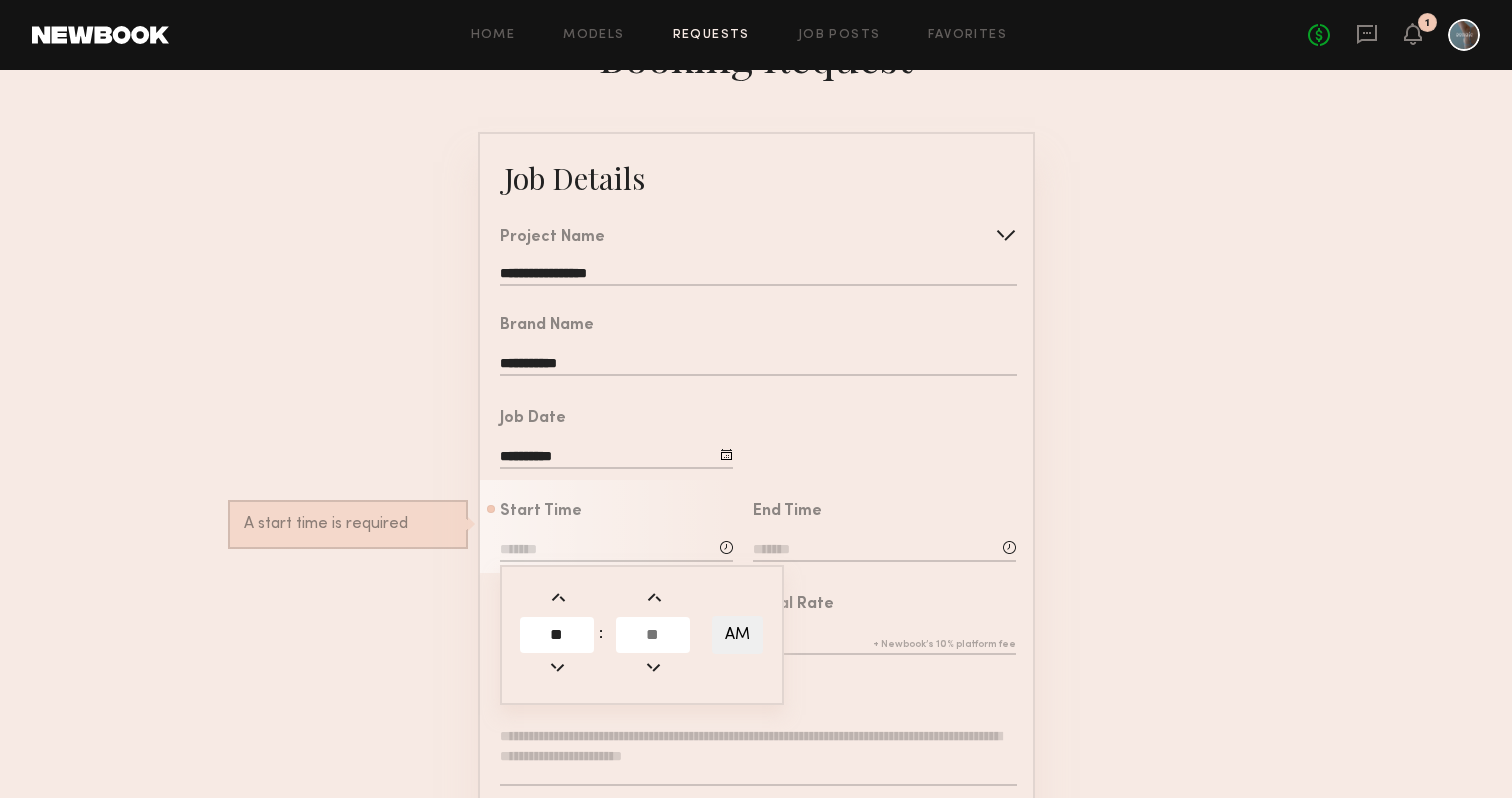 type on "**" 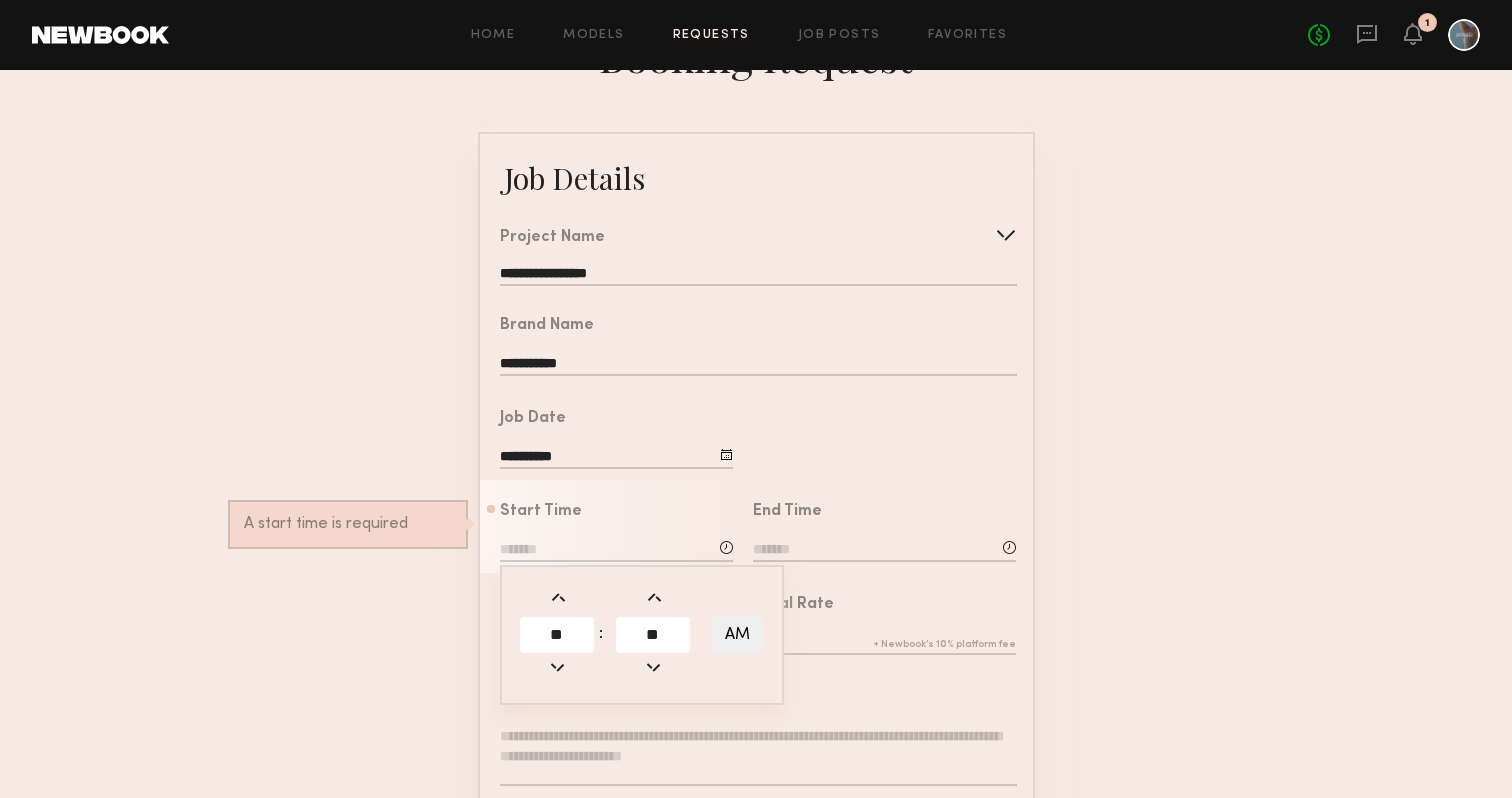 type on "**" 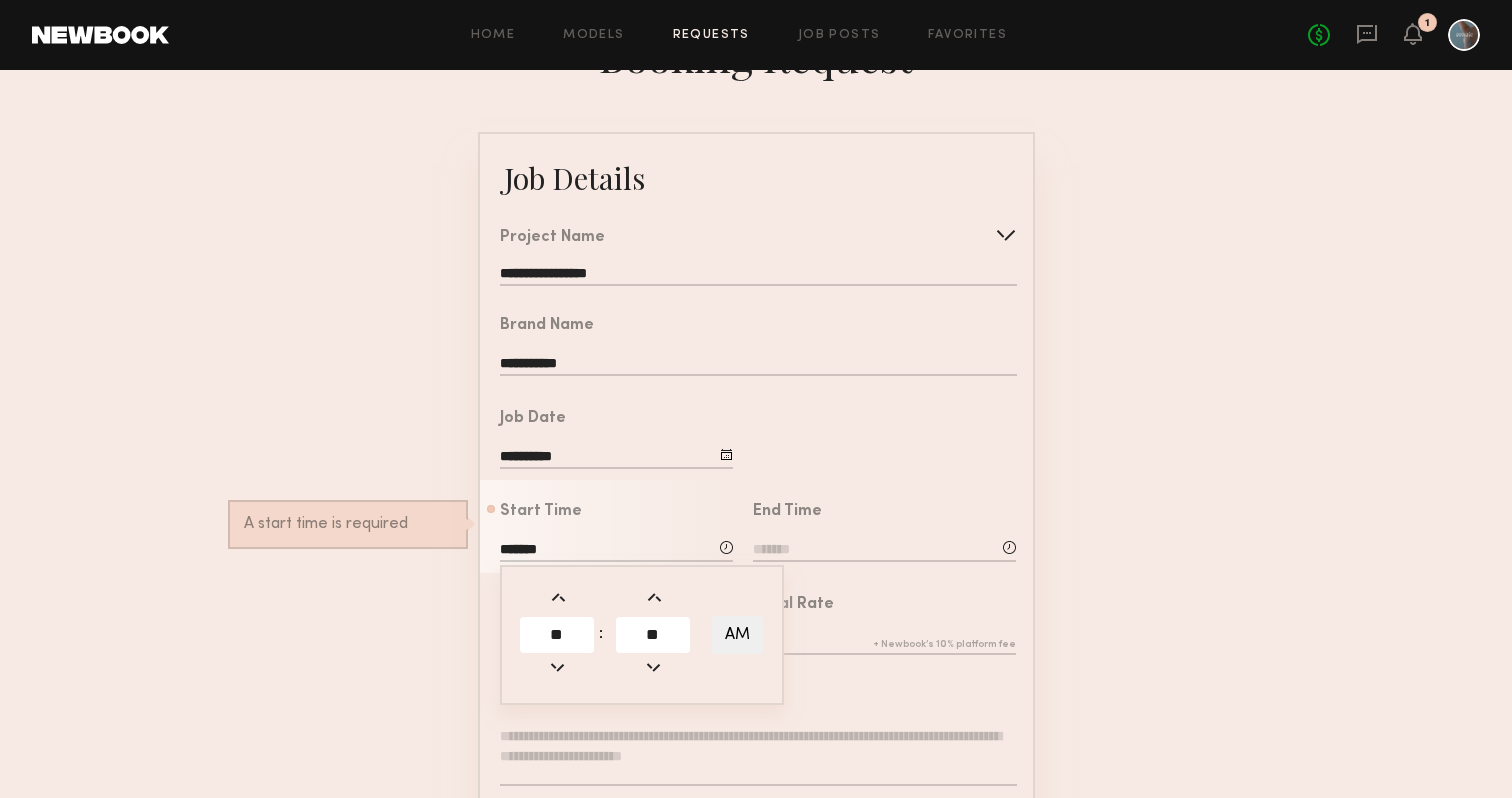 click on "AM" 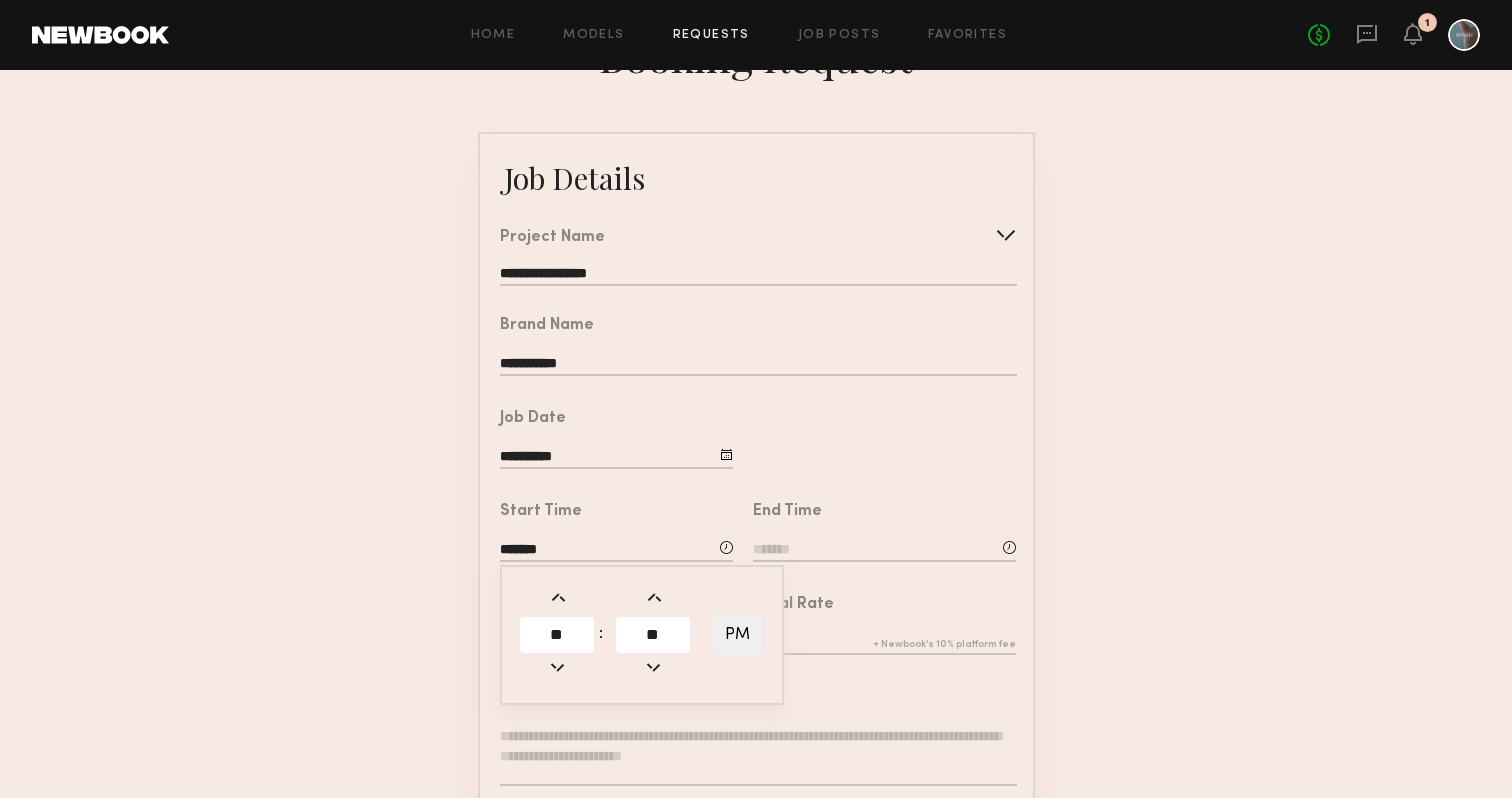 click 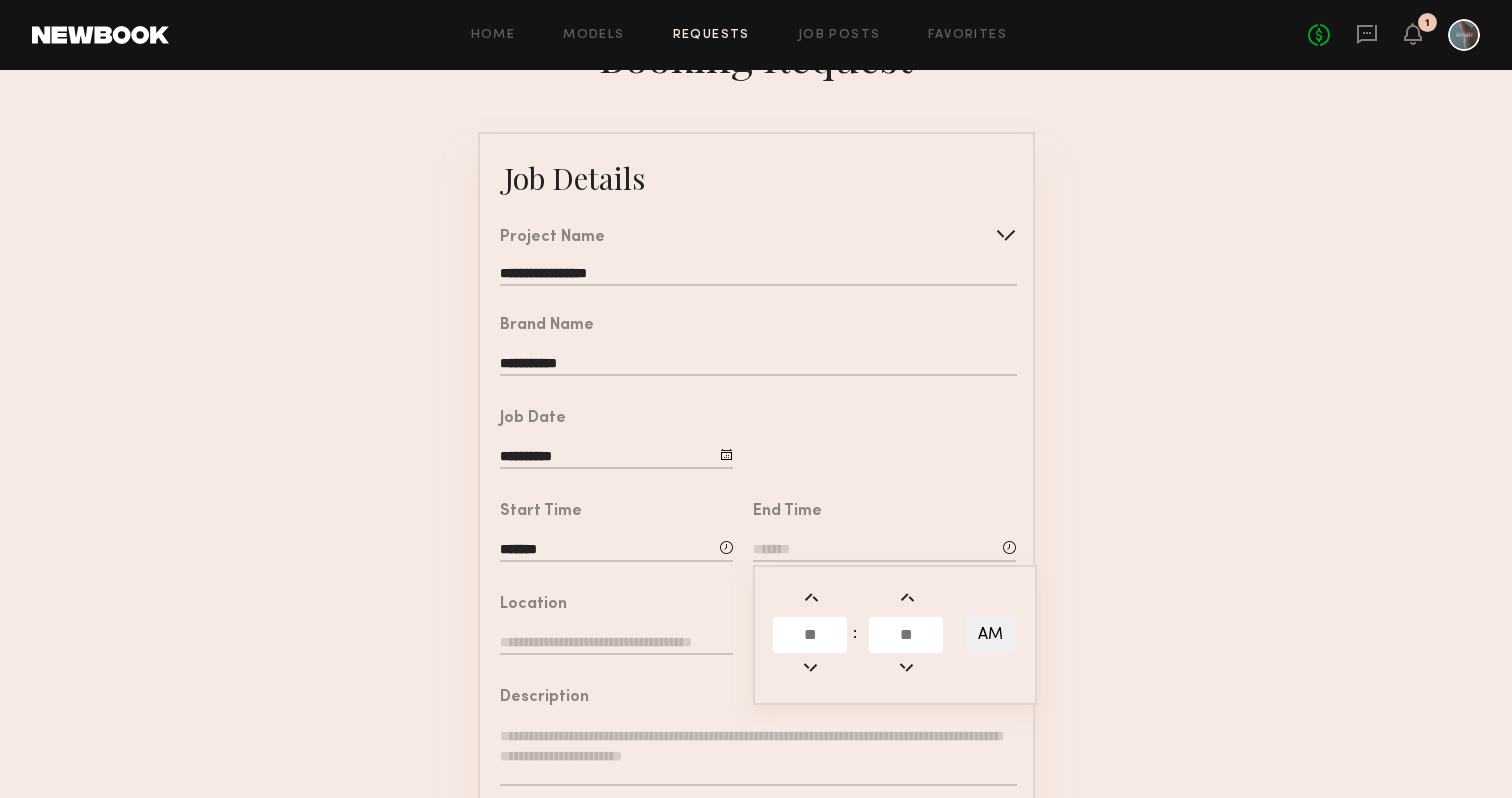 click 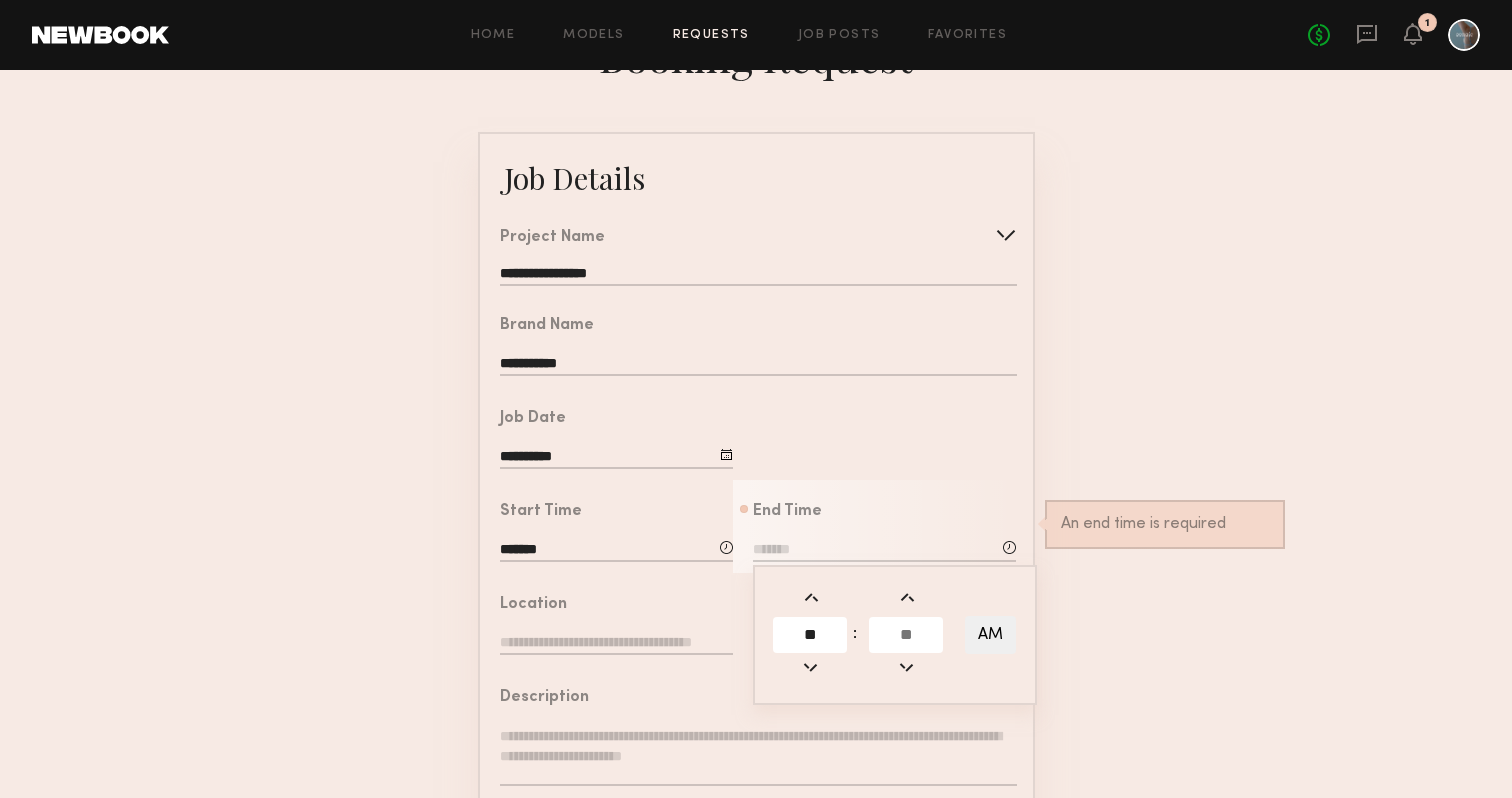 type on "**" 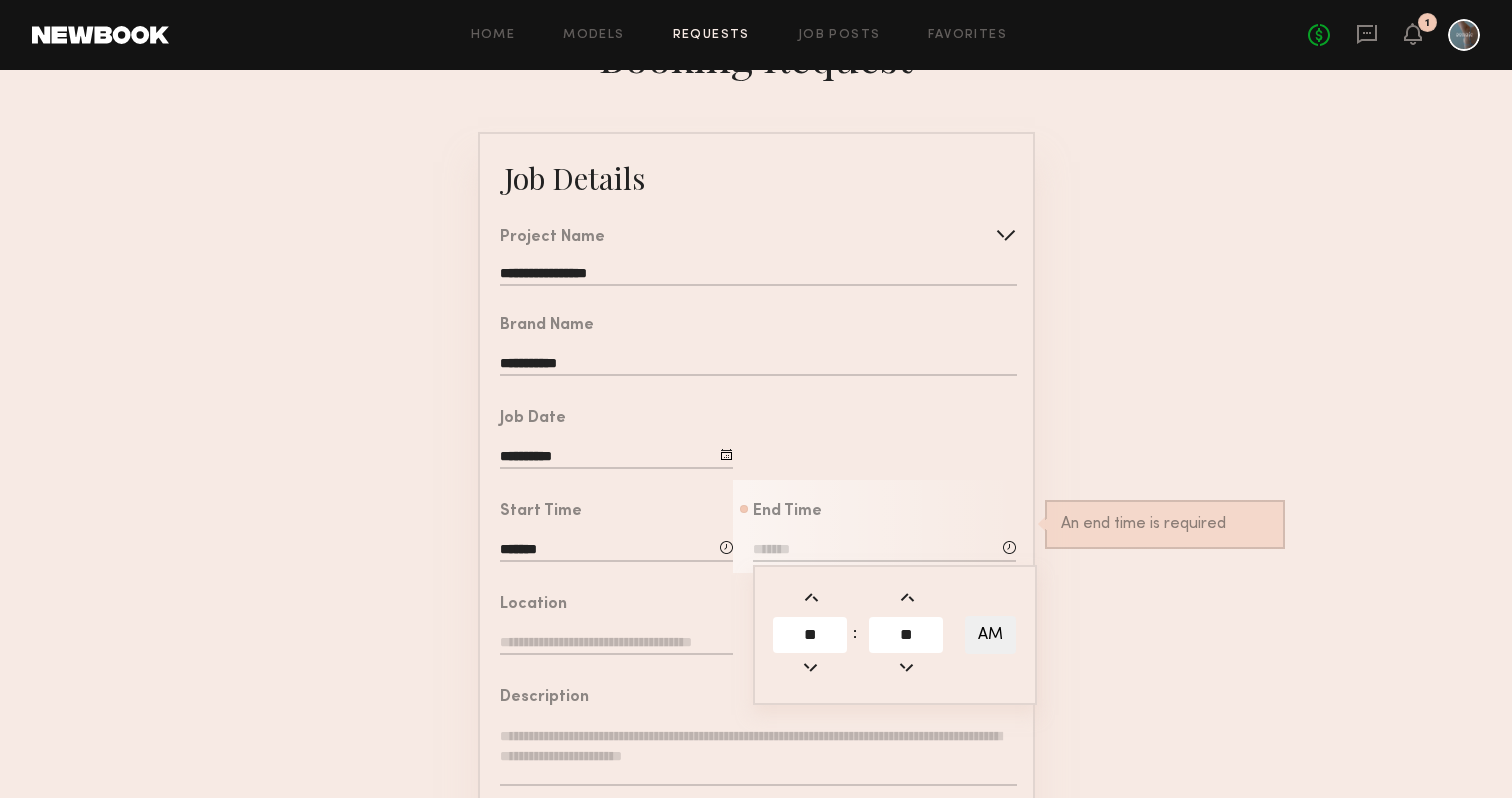 type on "**" 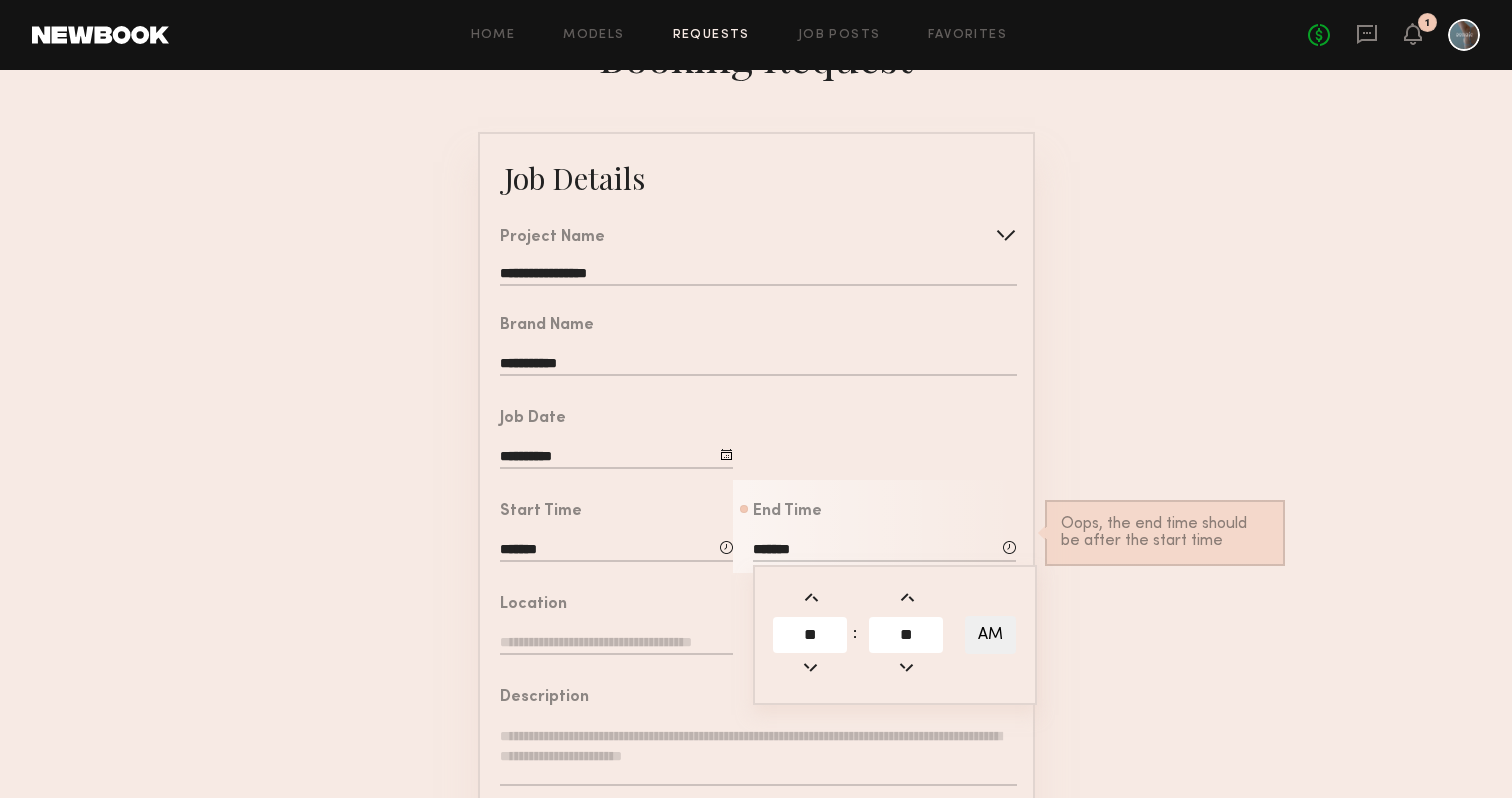 click on "AM" 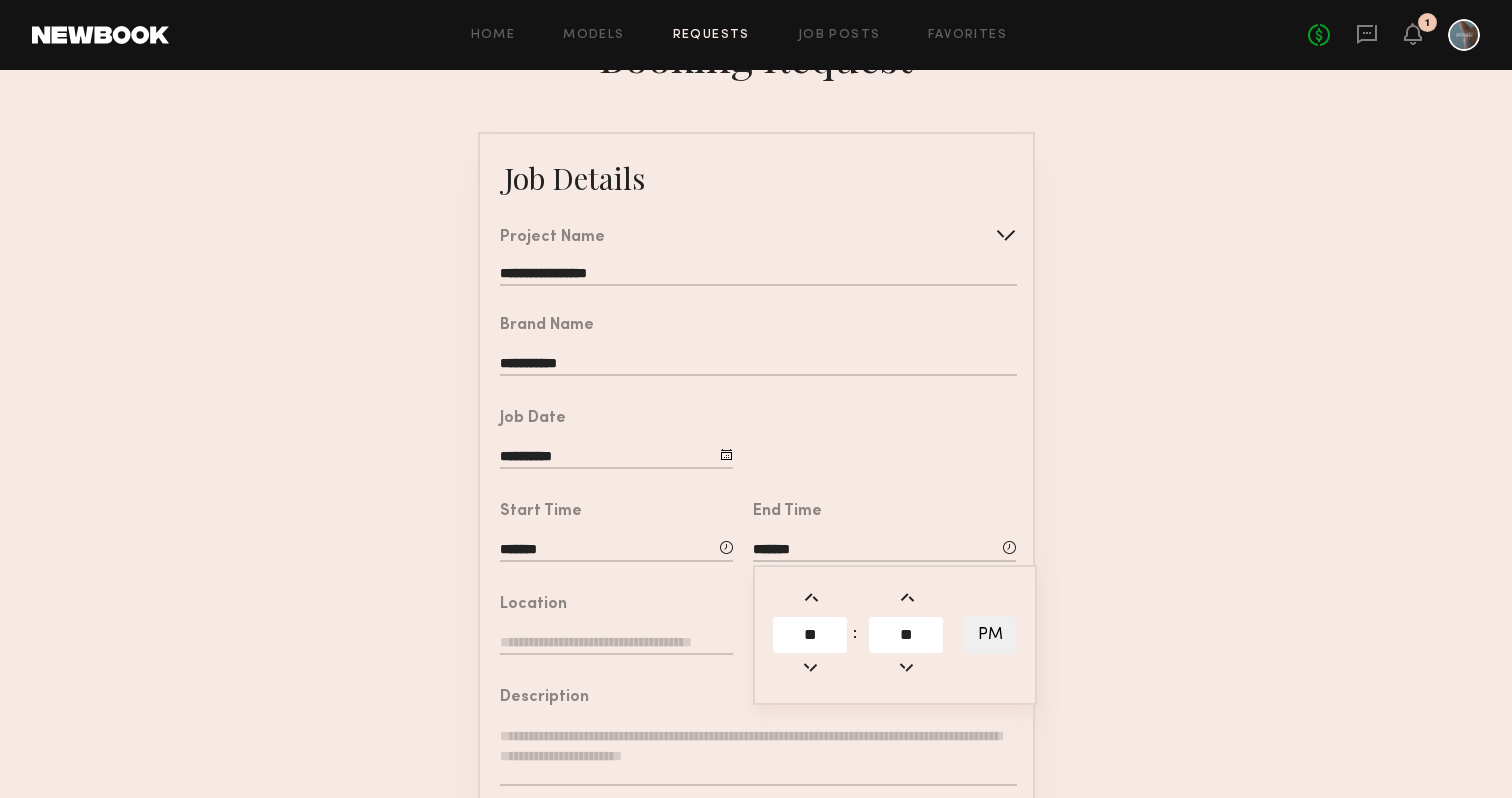 click on "**********" 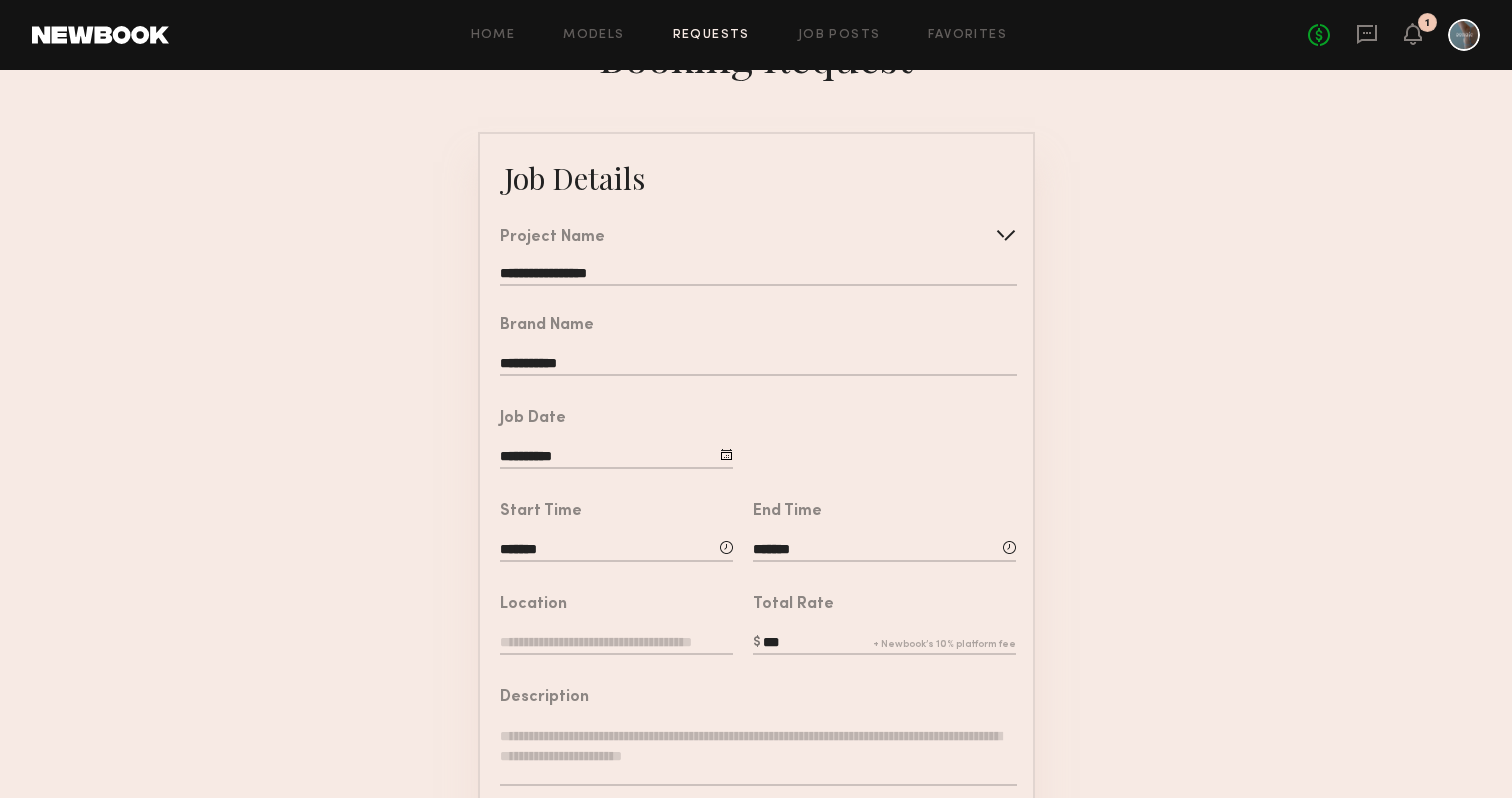 click 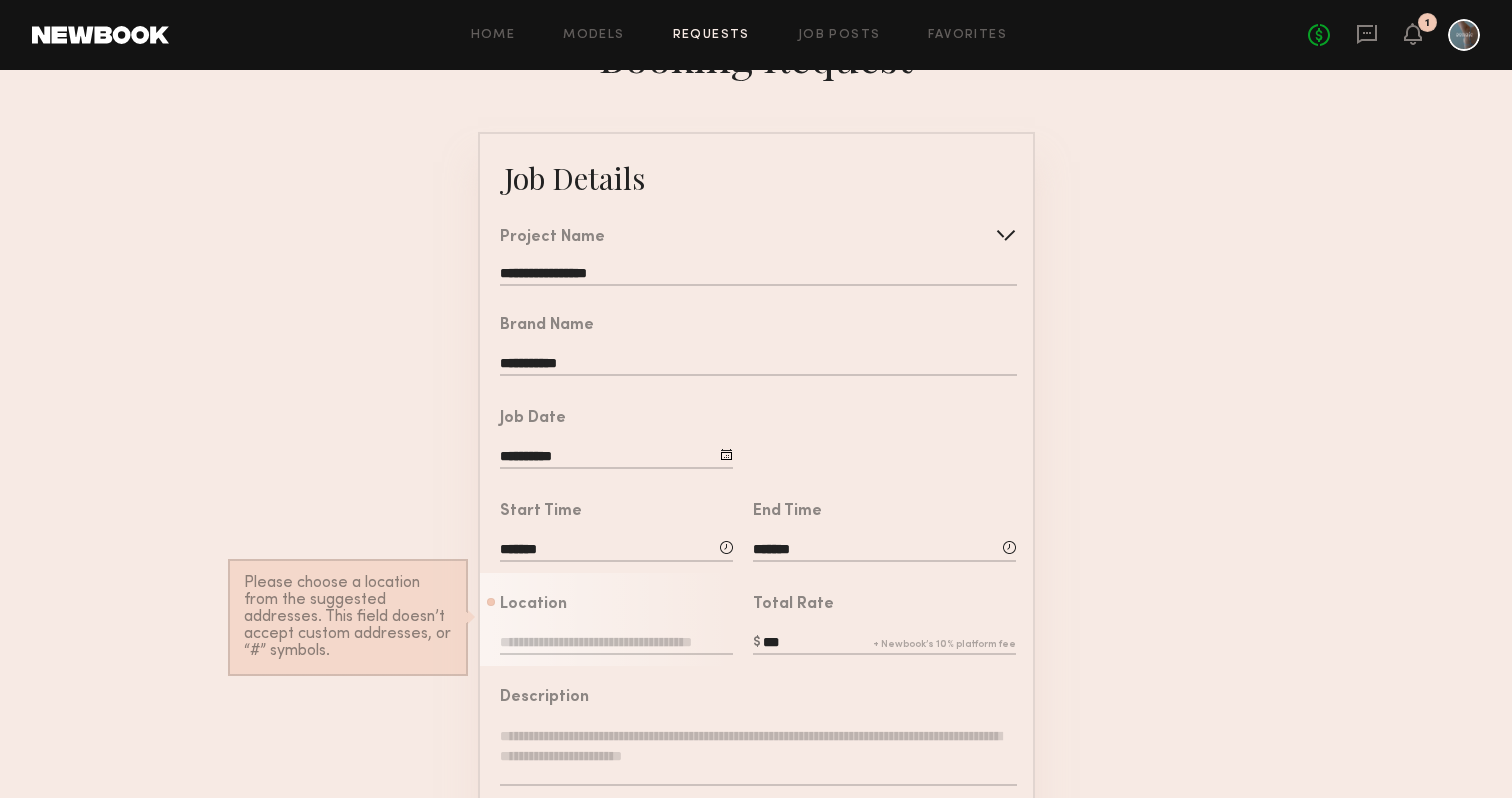 paste on "**********" 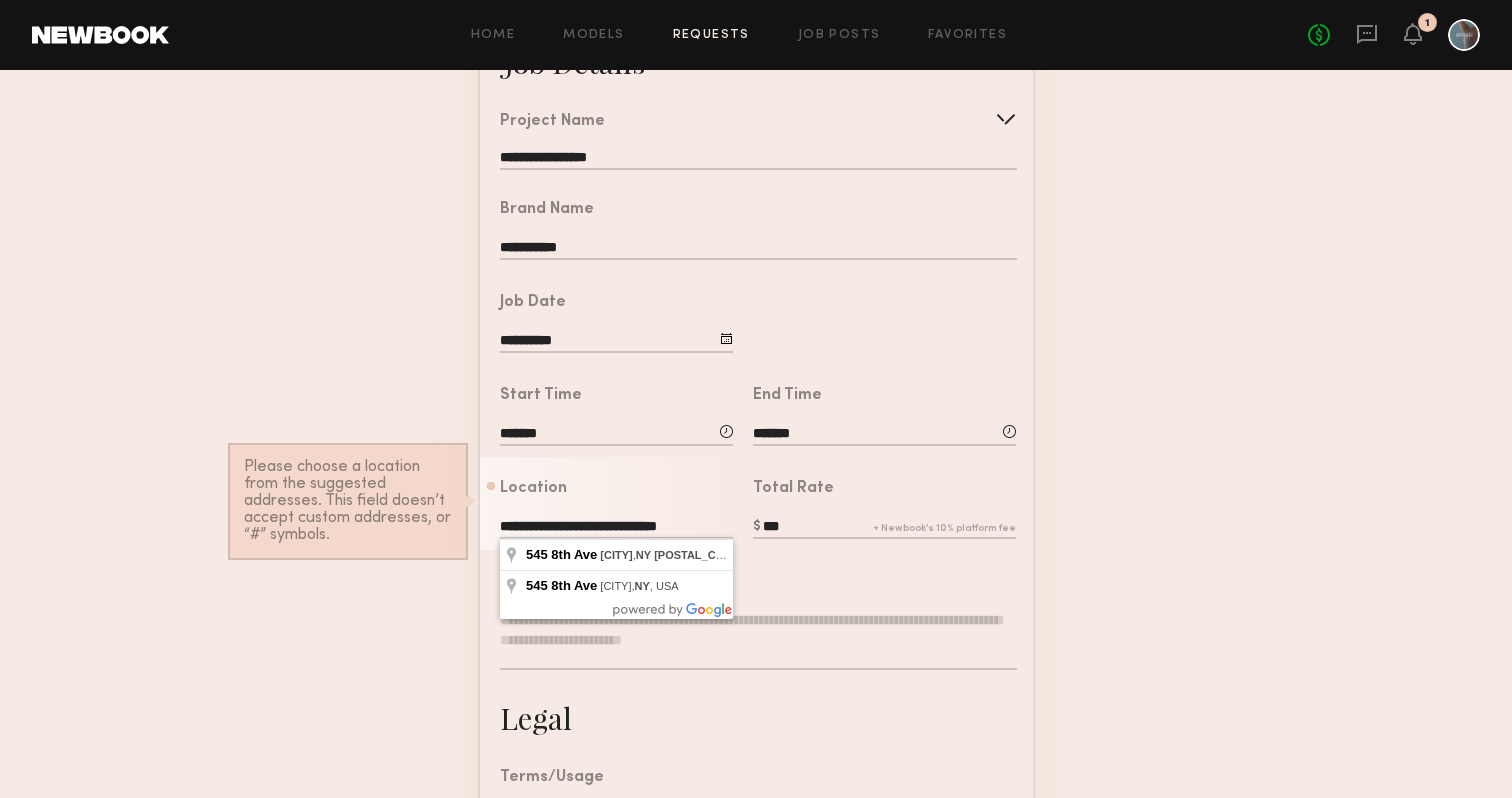 scroll, scrollTop: 177, scrollLeft: 0, axis: vertical 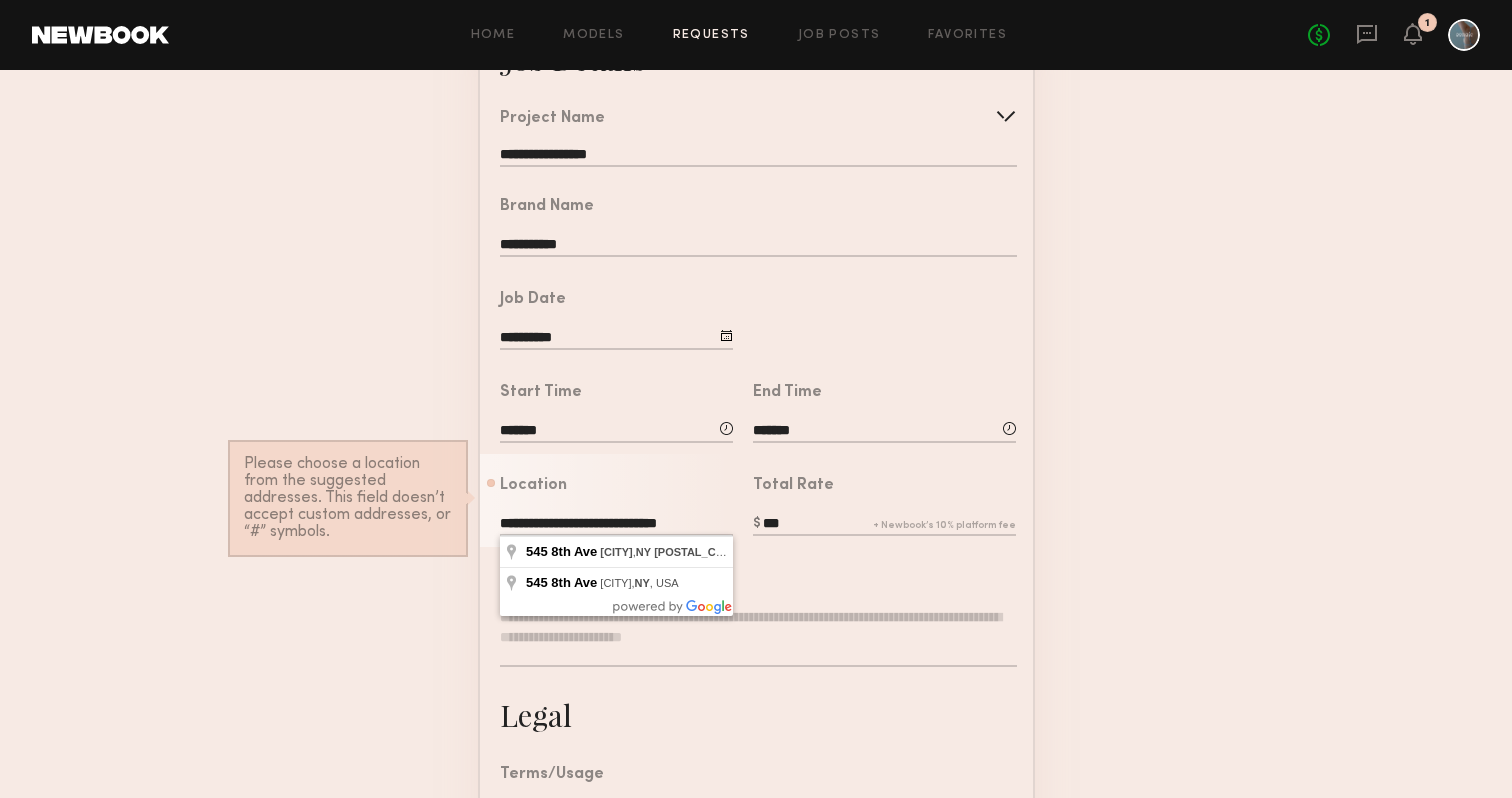 type on "**********" 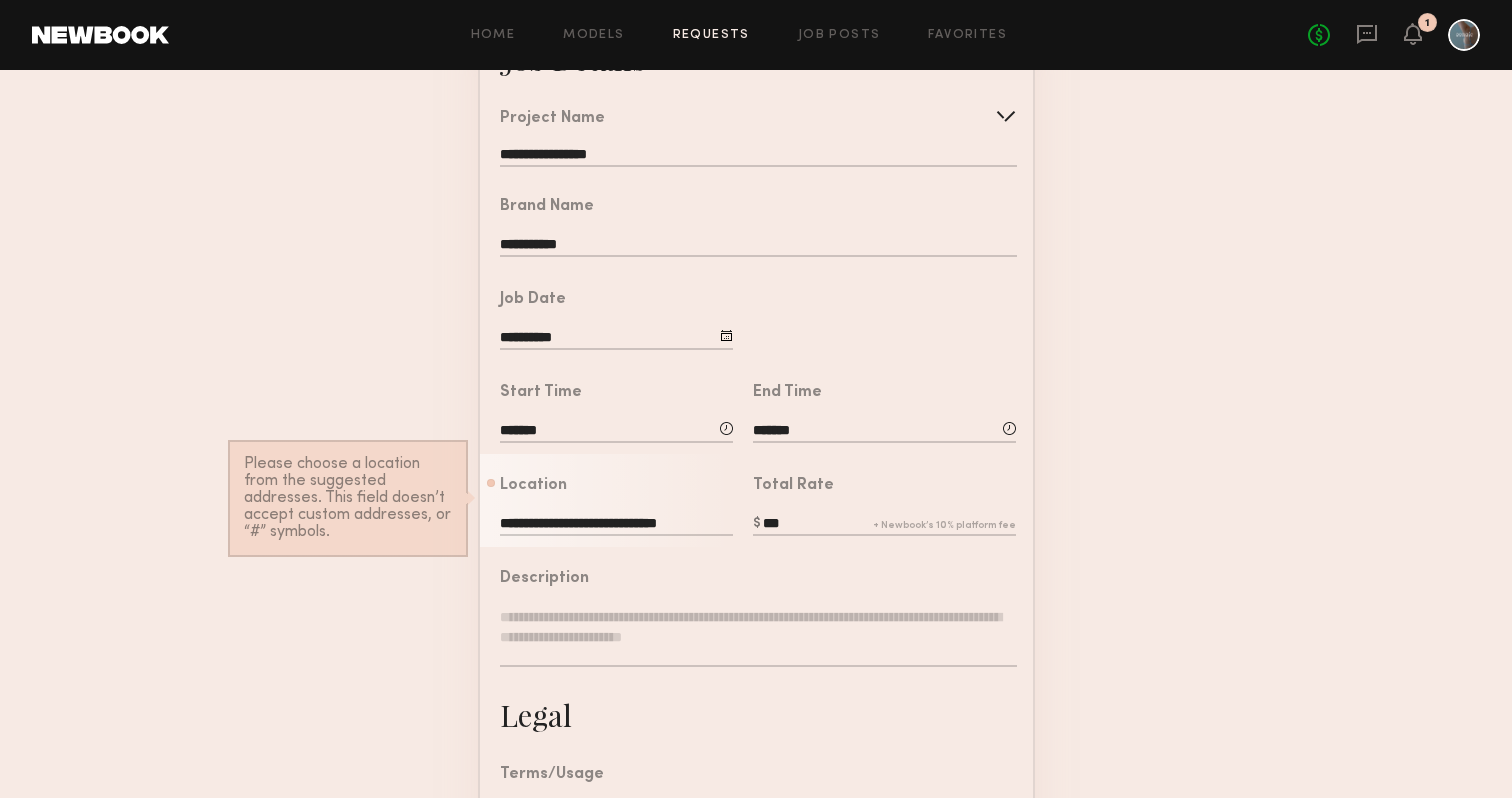 click on "***" 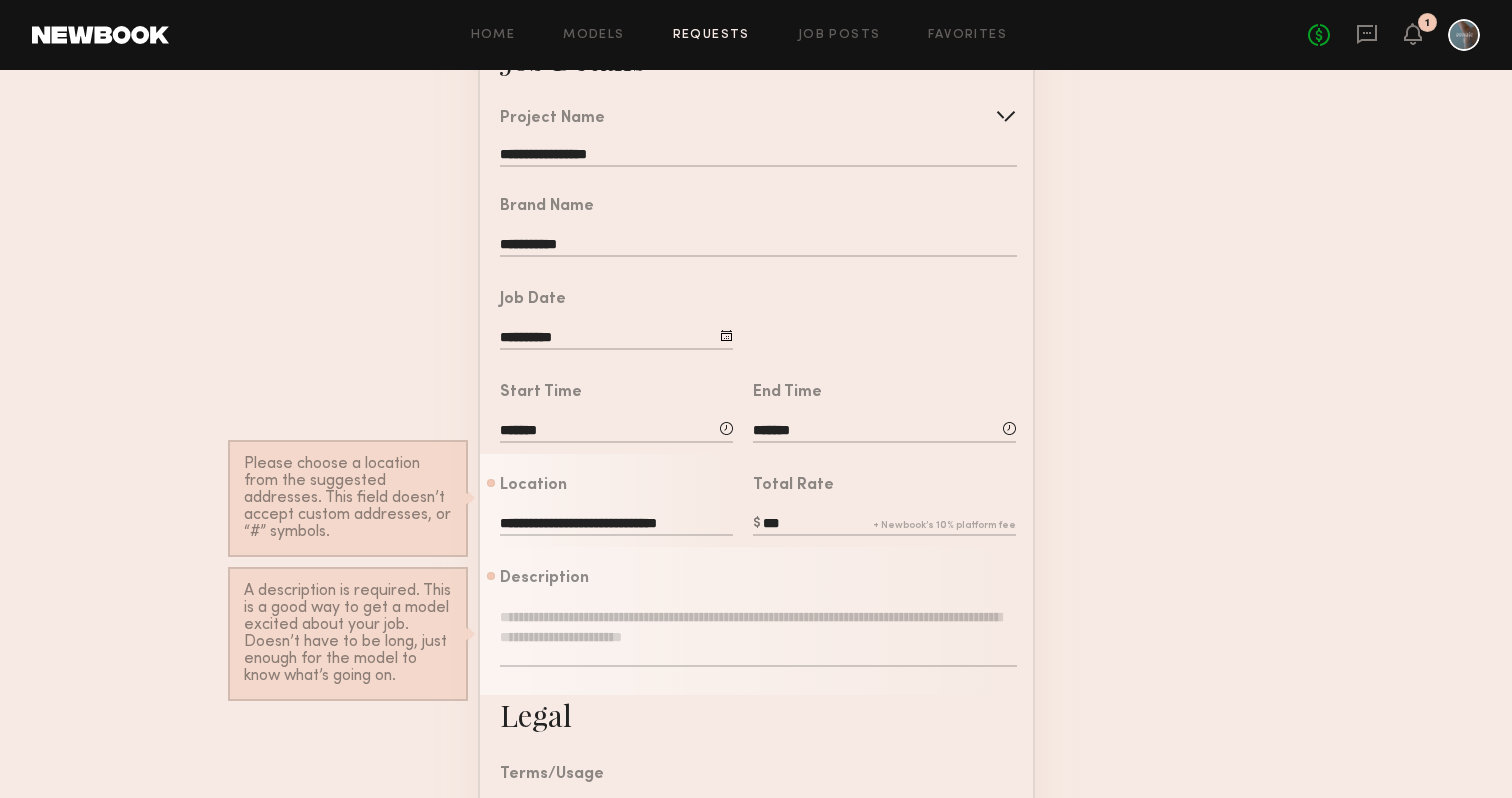 click on "***" 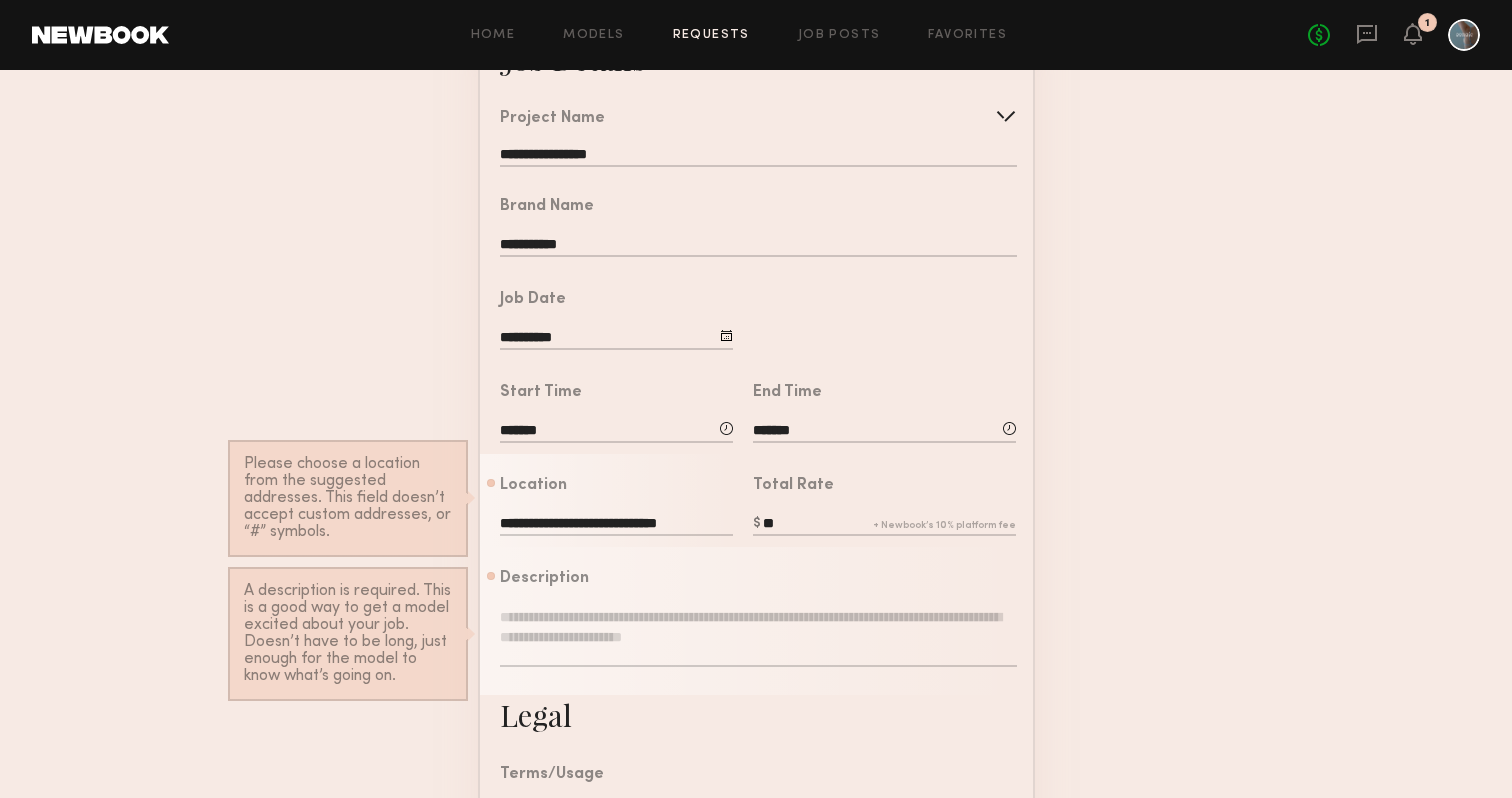 type on "*" 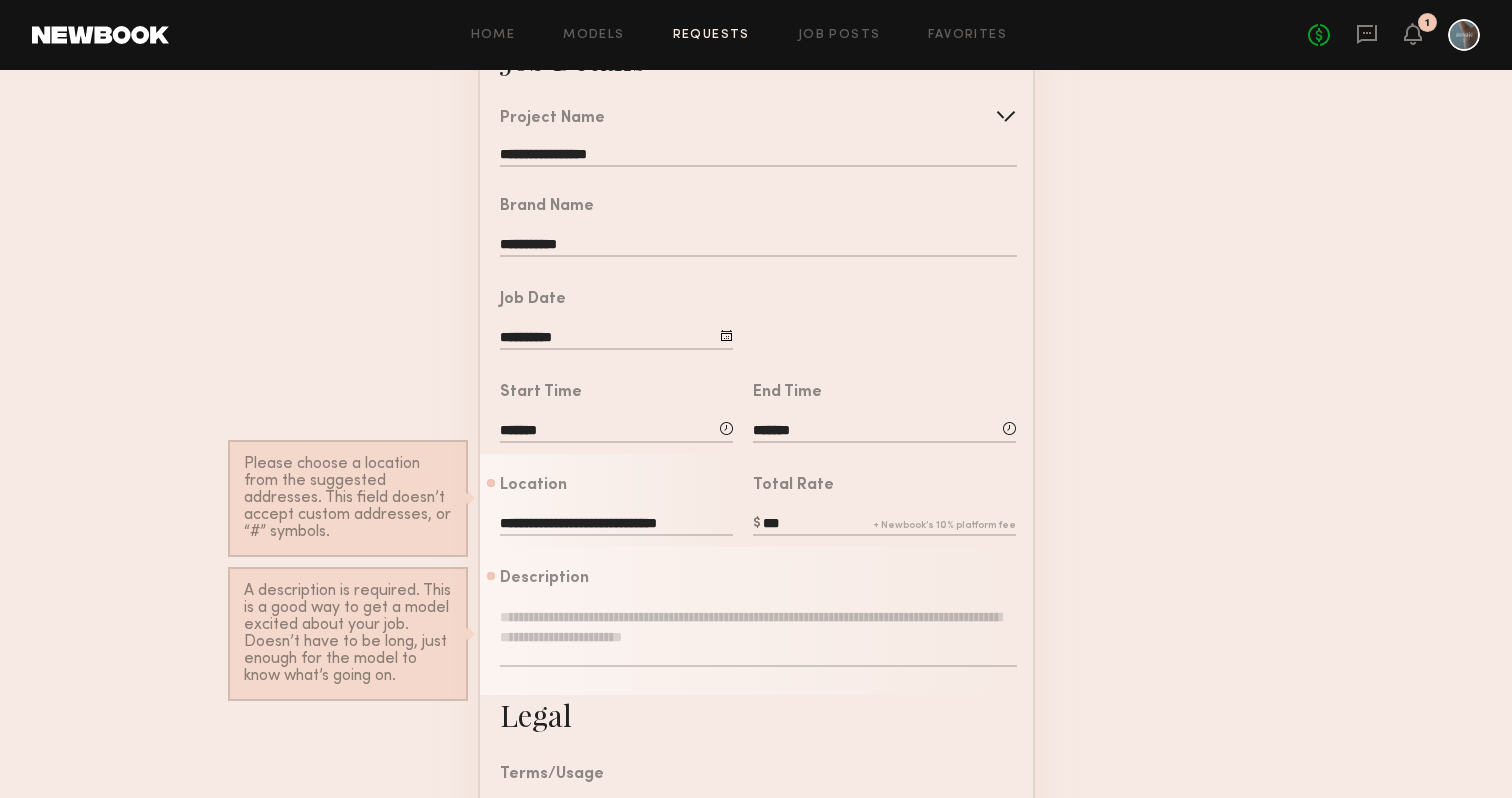 type on "***" 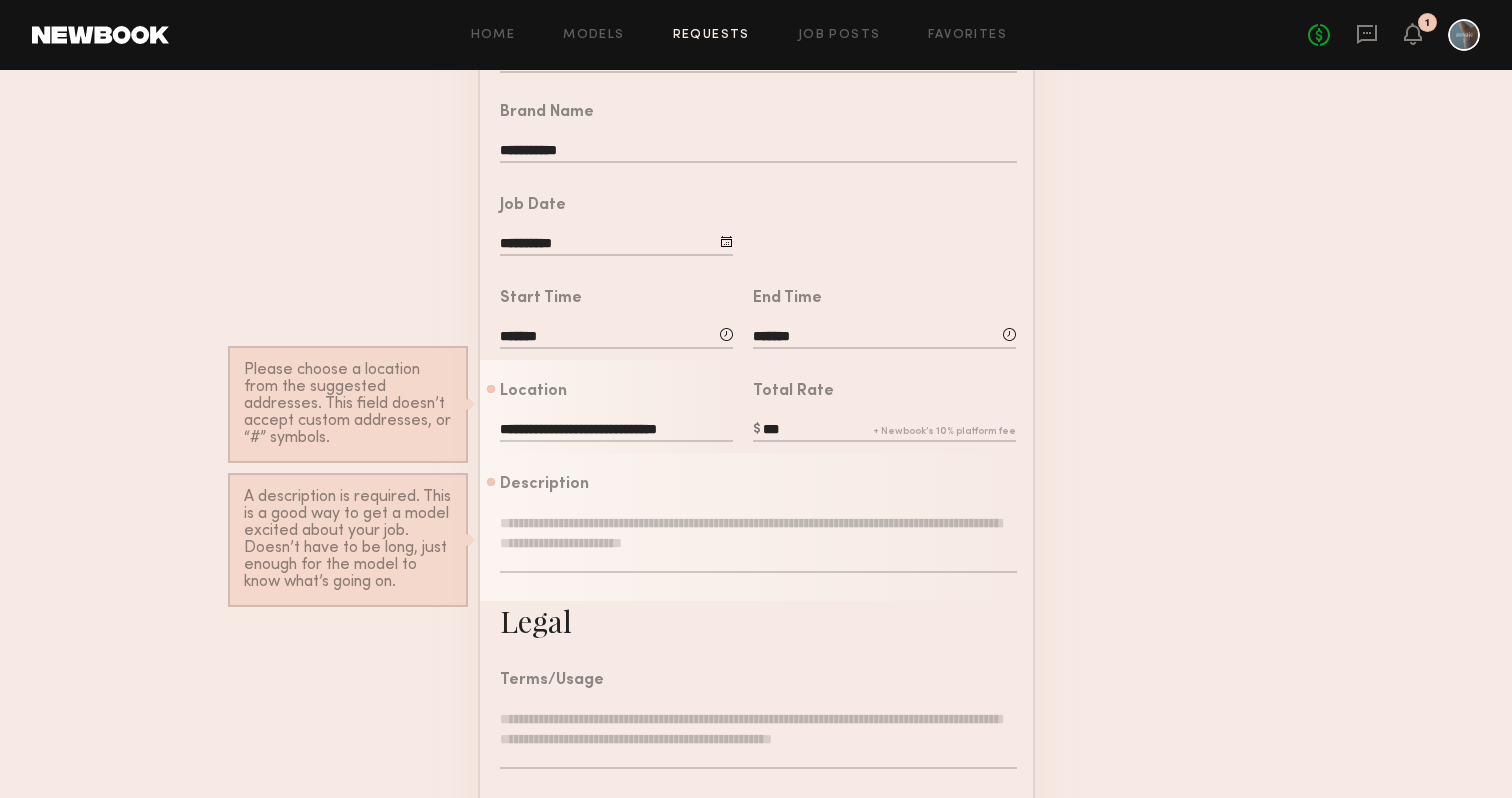 scroll, scrollTop: 273, scrollLeft: 0, axis: vertical 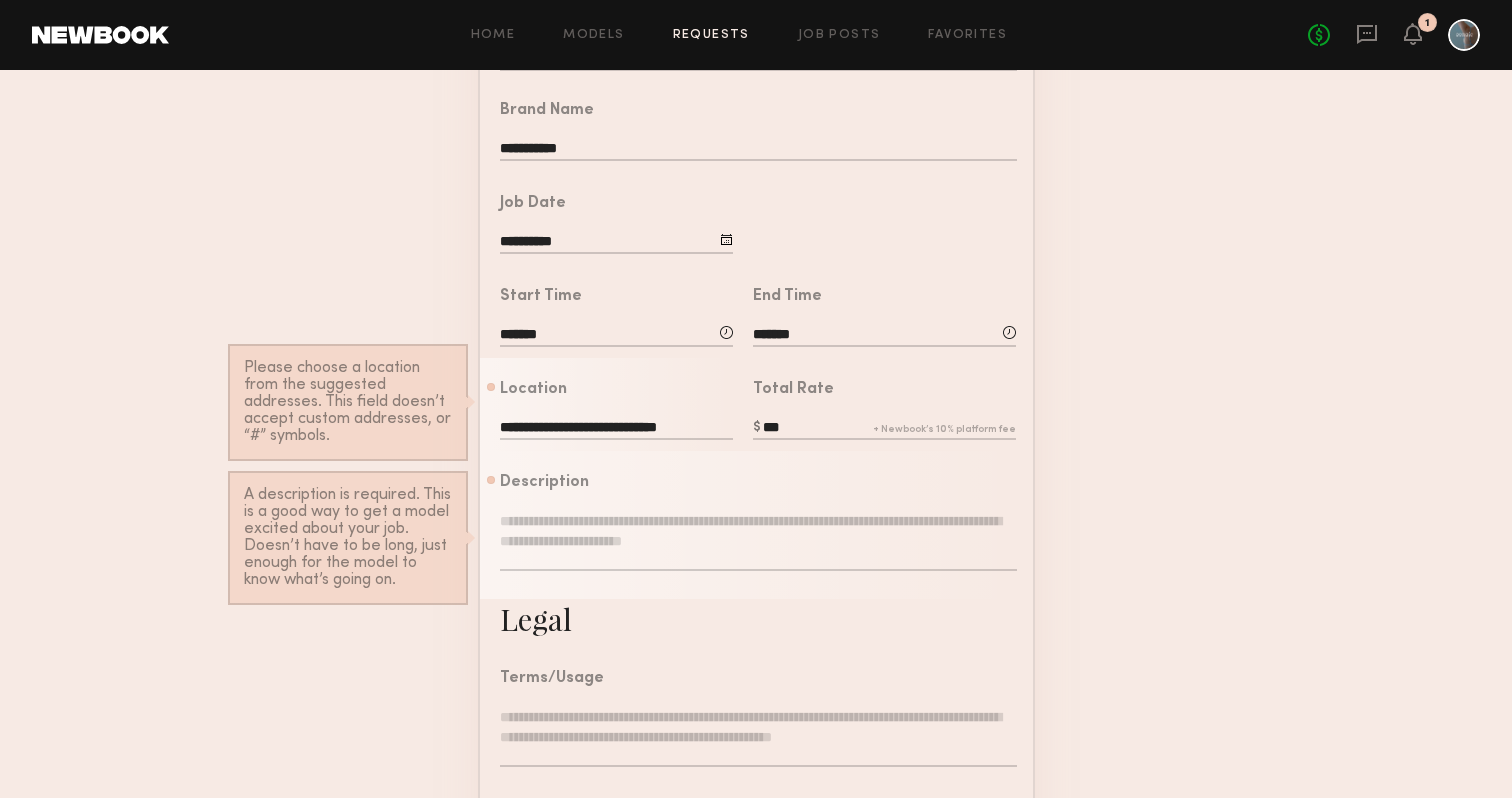 click on "**********" 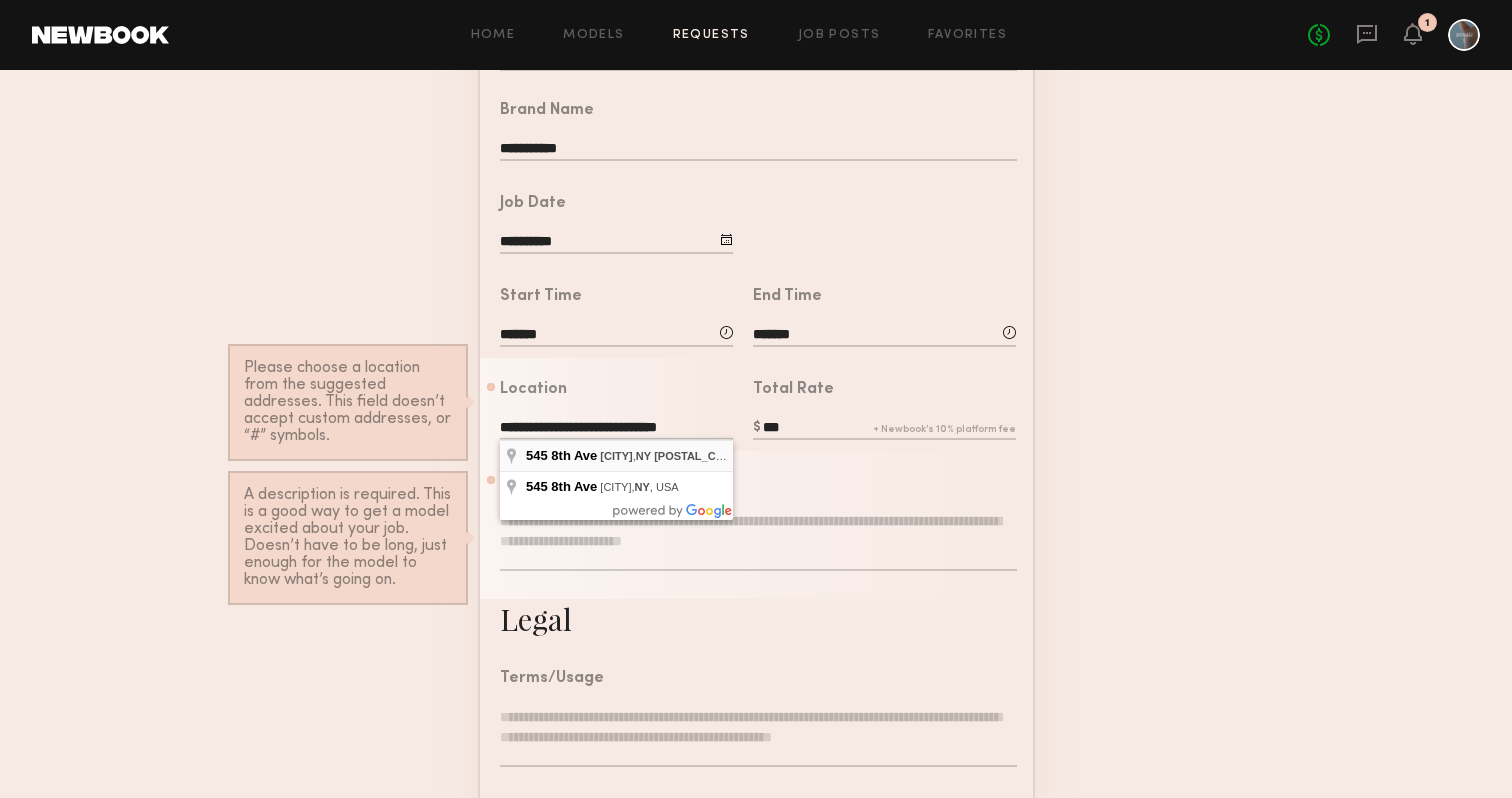 type on "**********" 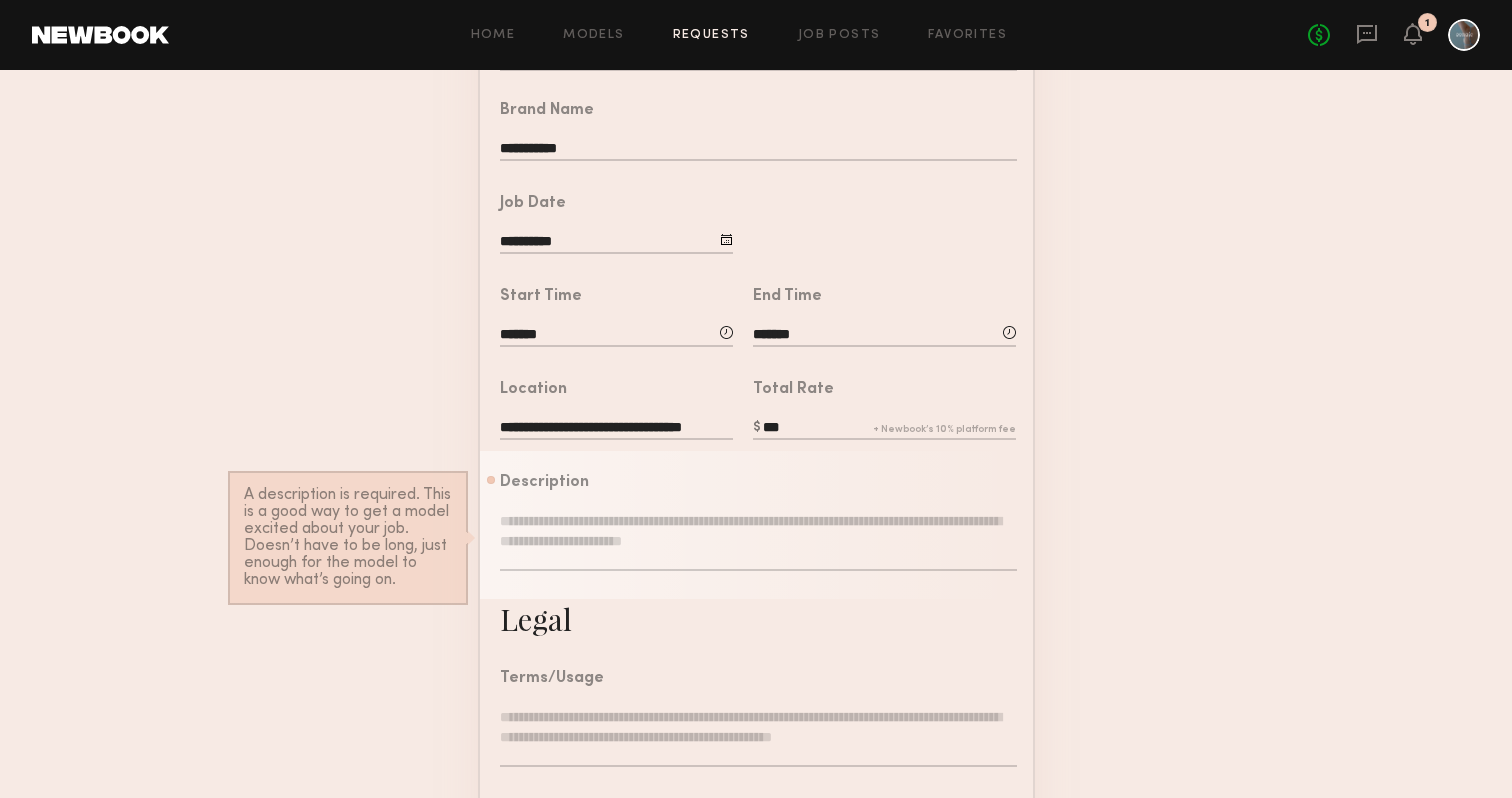 click 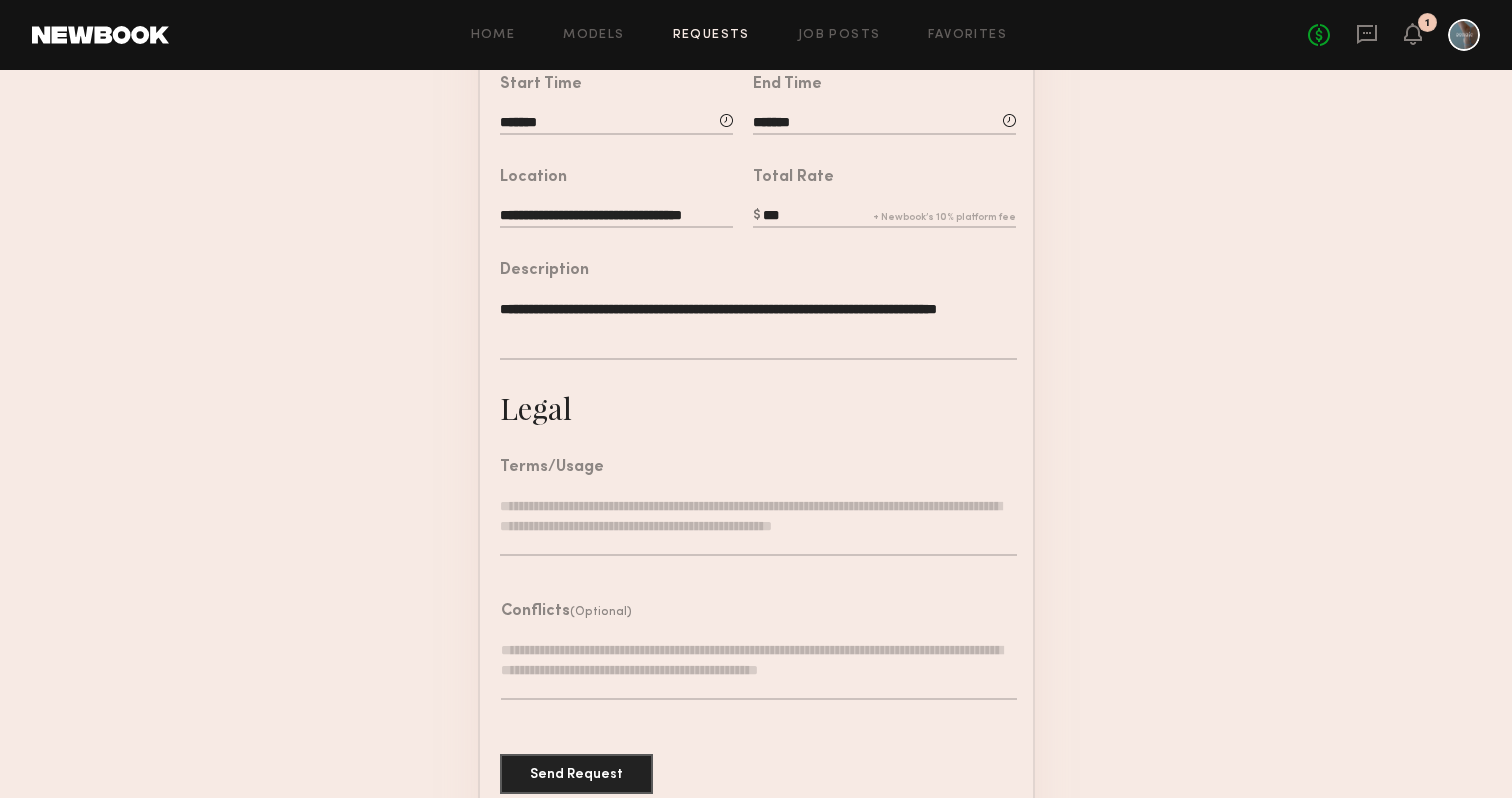 scroll, scrollTop: 493, scrollLeft: 0, axis: vertical 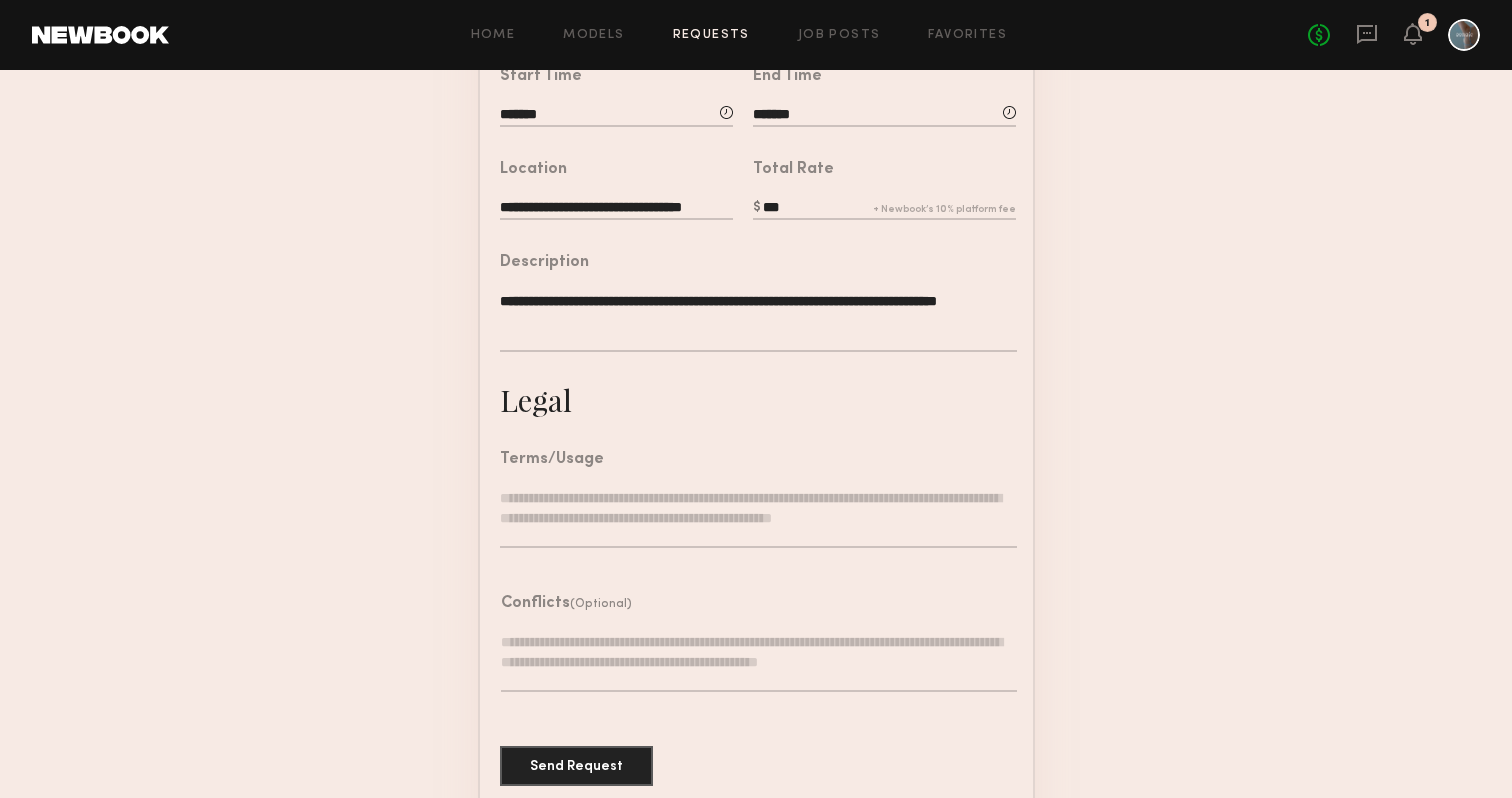 type on "**********" 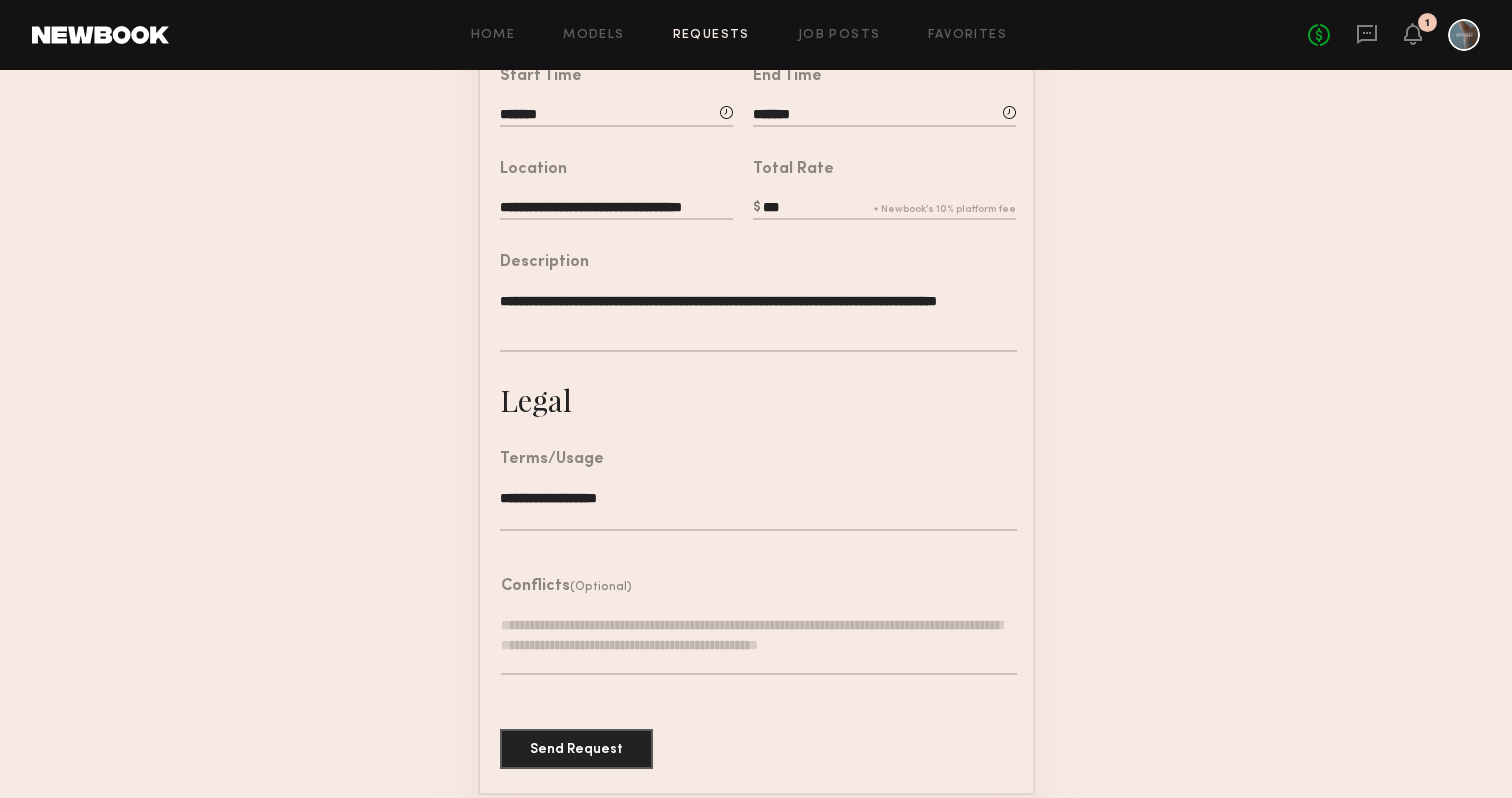 scroll, scrollTop: 502, scrollLeft: 0, axis: vertical 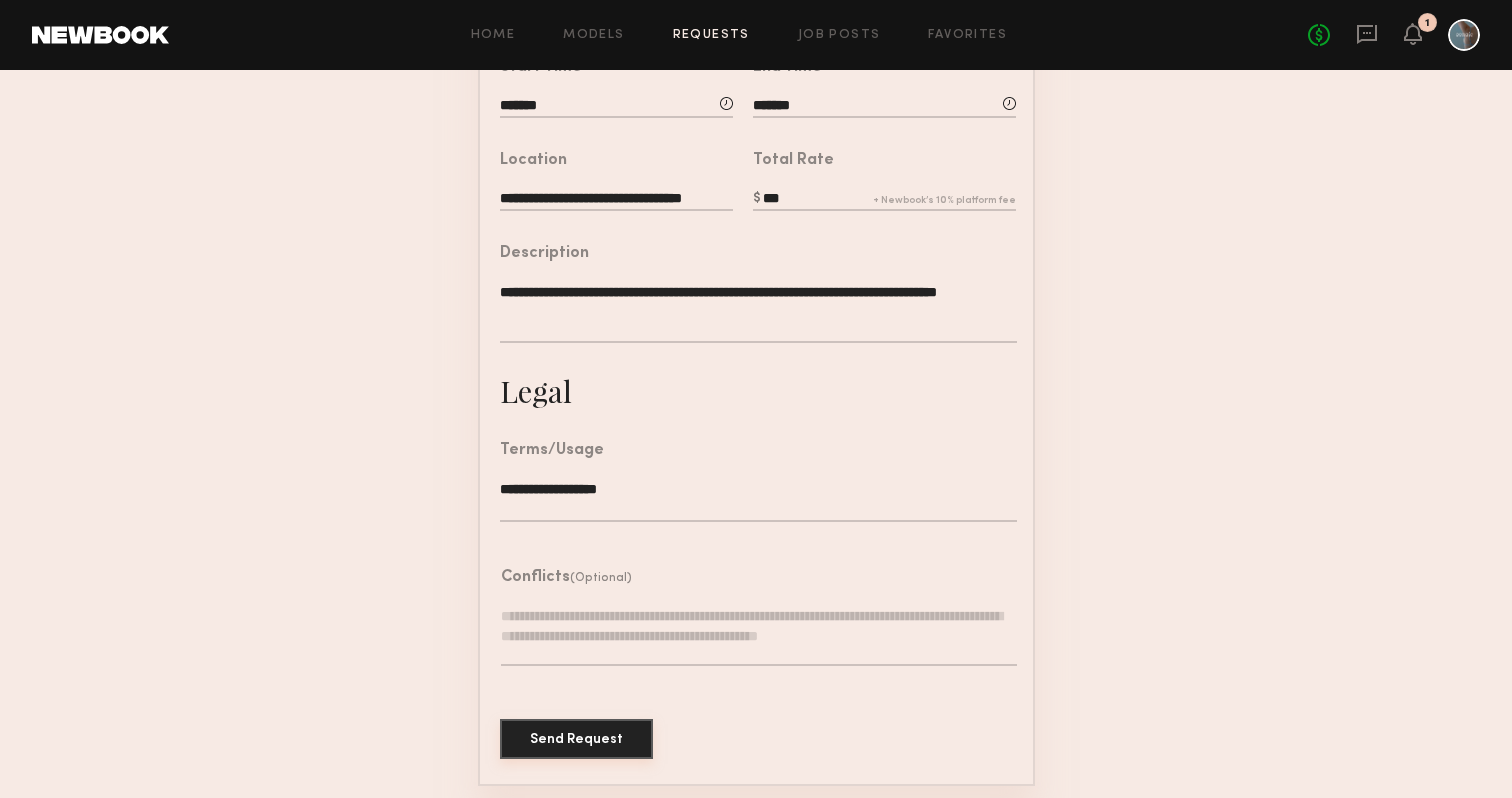 type on "**********" 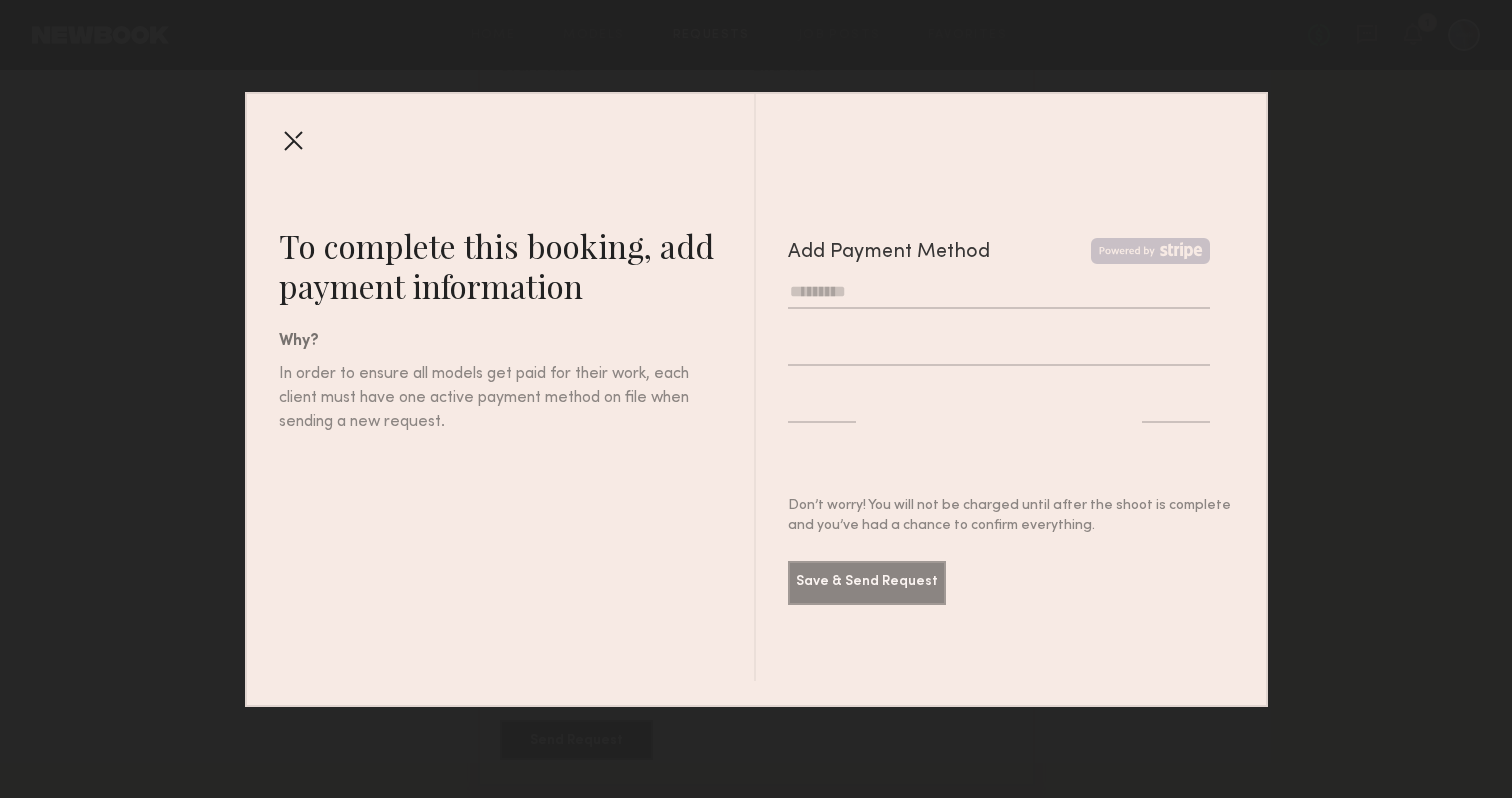 click at bounding box center (999, 292) 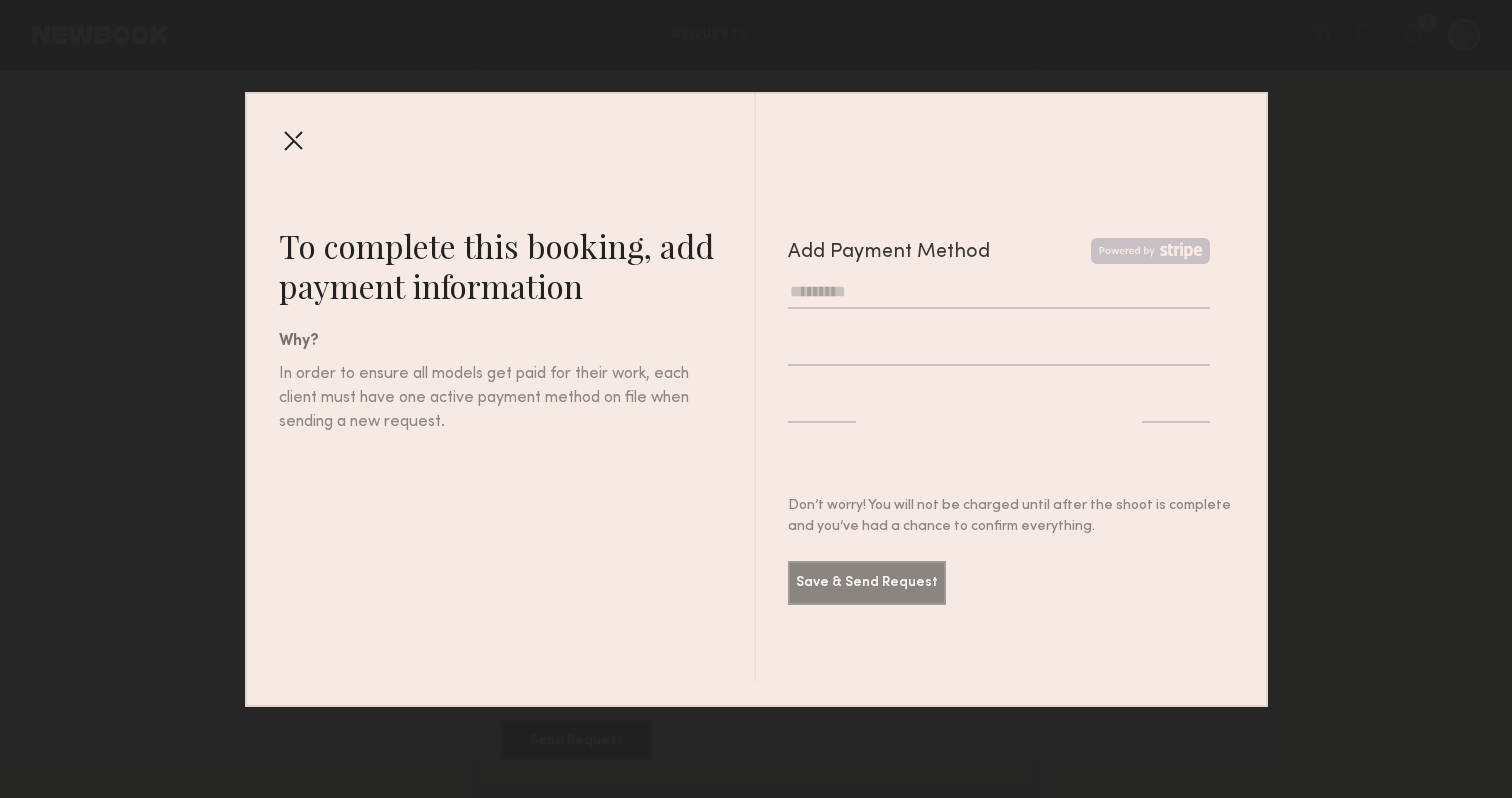 click at bounding box center [999, 292] 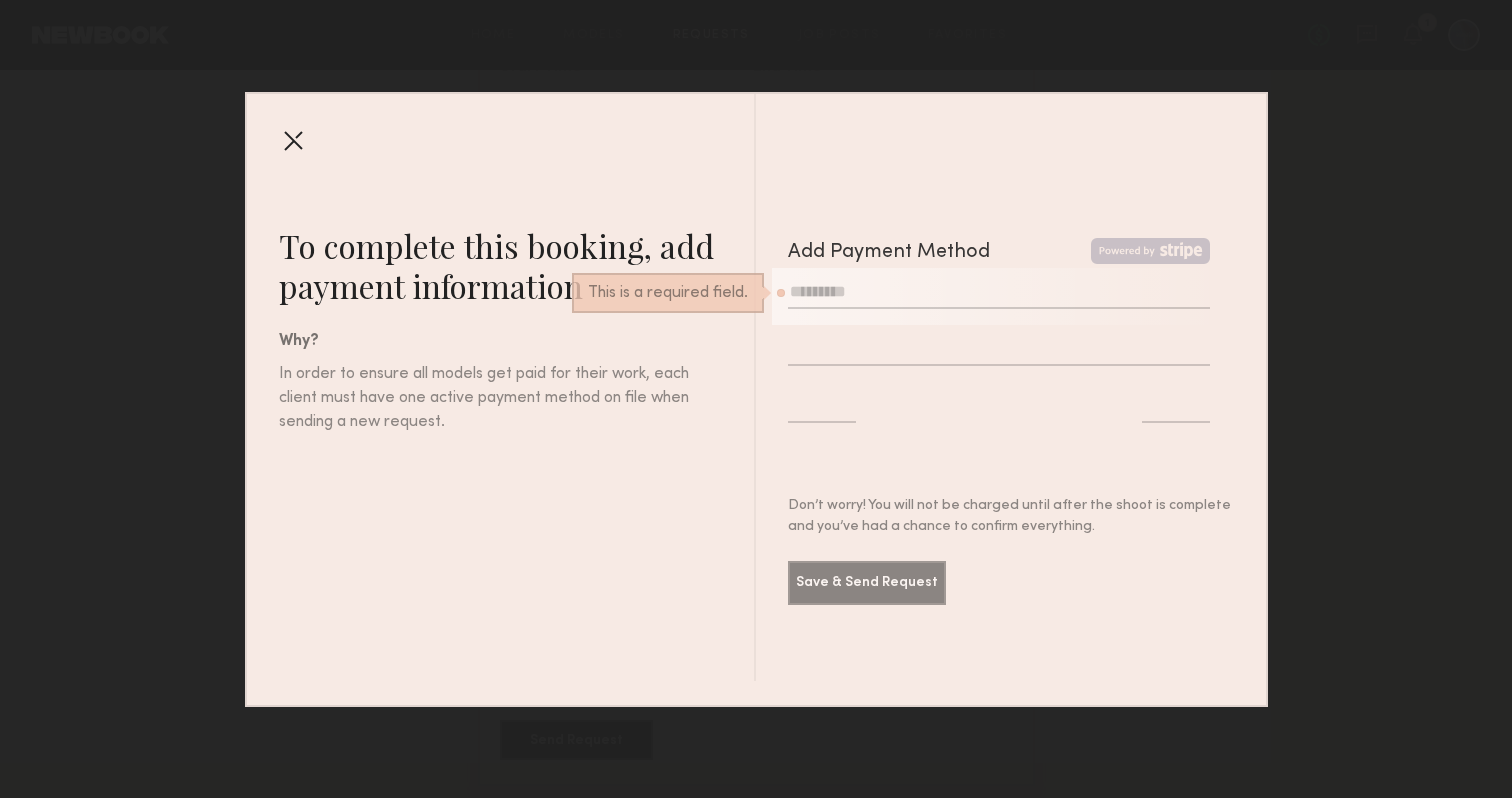 click at bounding box center (822, 410) 